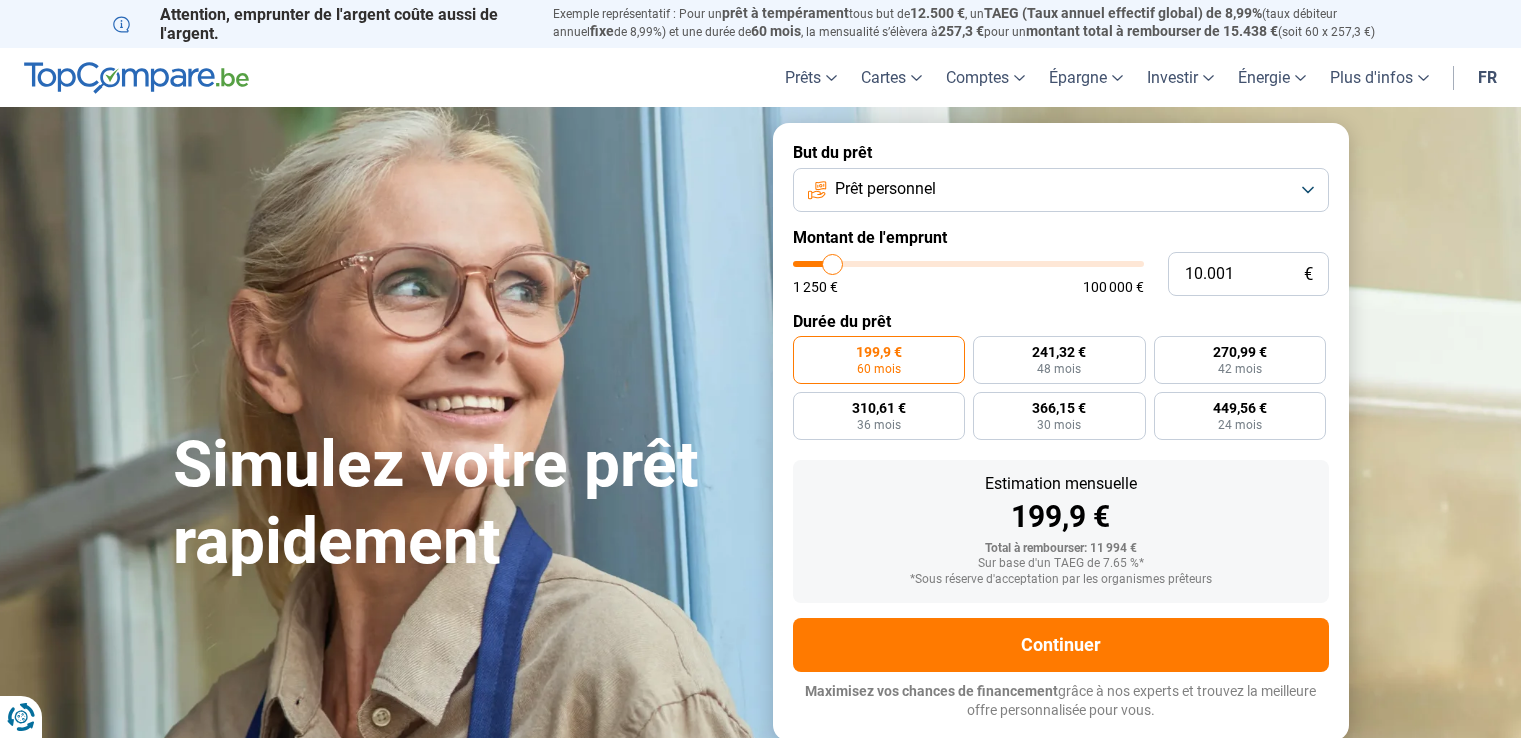 scroll, scrollTop: 0, scrollLeft: 0, axis: both 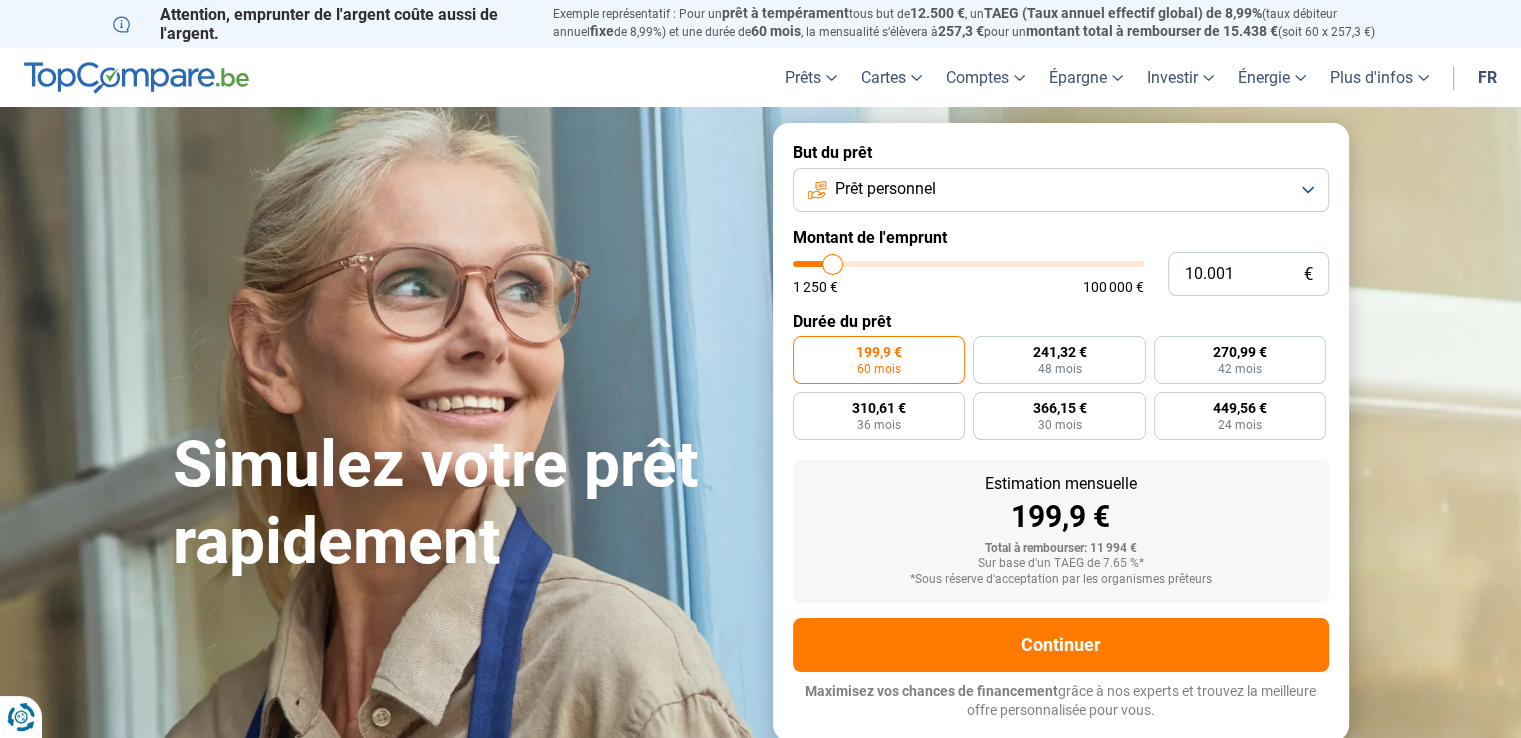 click on "Prêt personnel" at bounding box center [1061, 190] 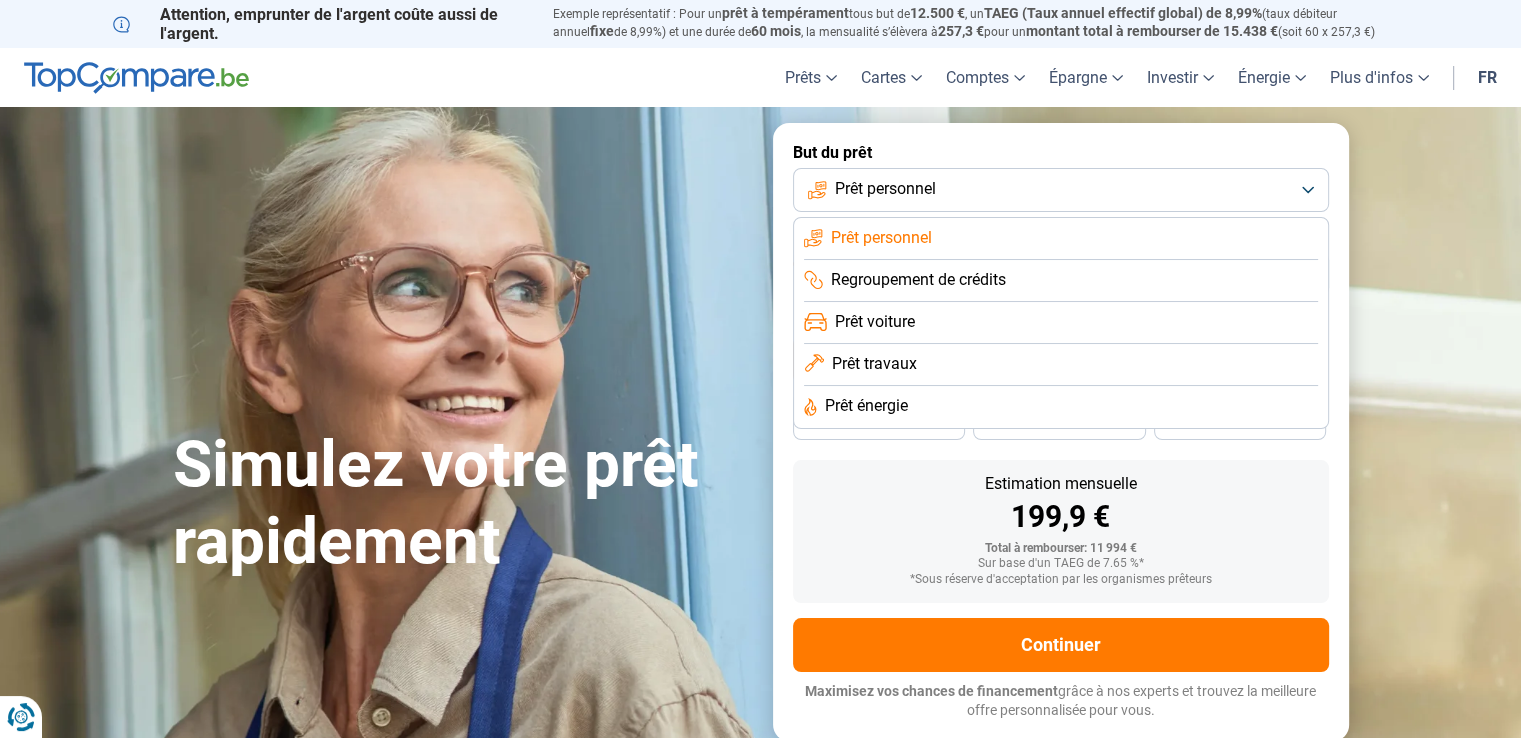 click on "Prêt personnel" at bounding box center [1061, 190] 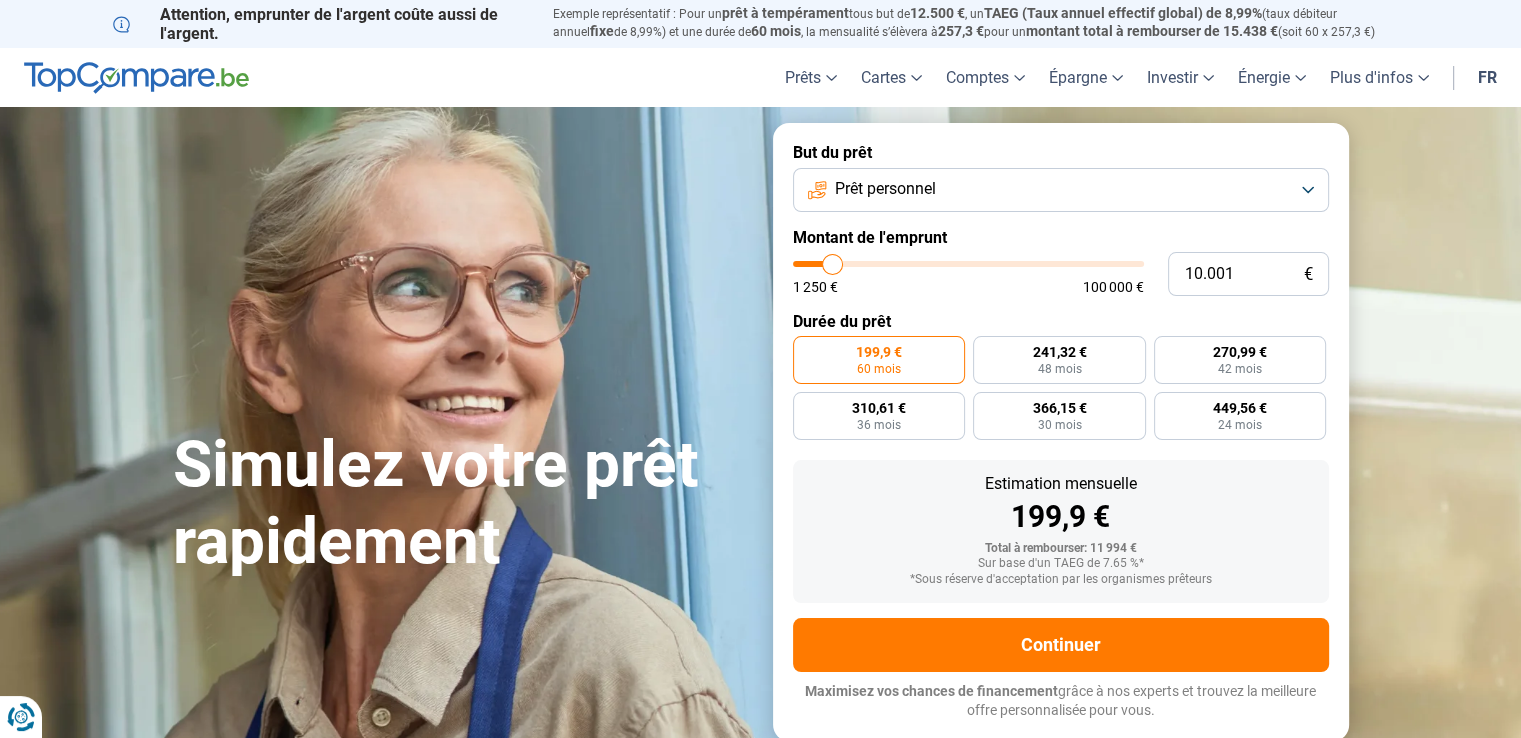 type on "12.500" 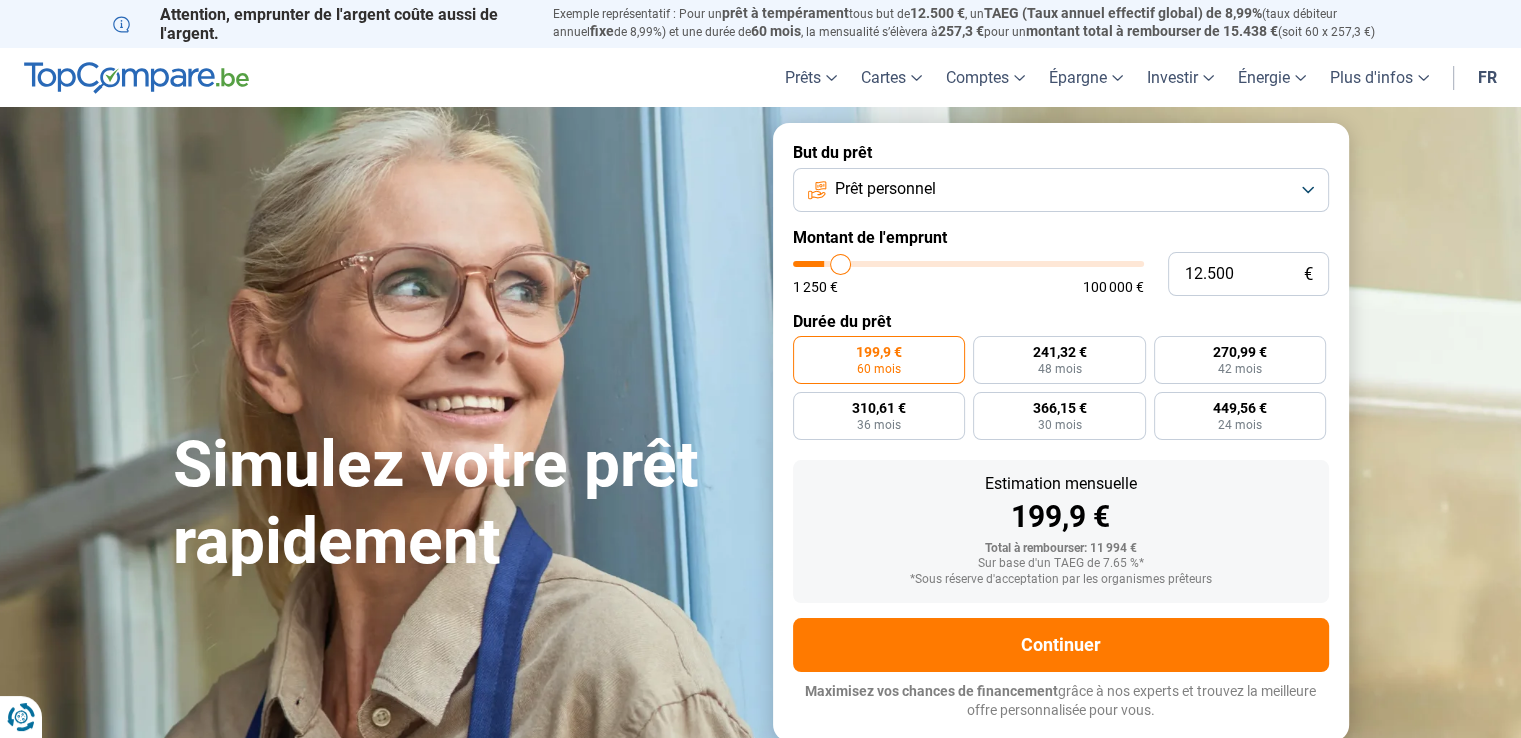 type on "14.000" 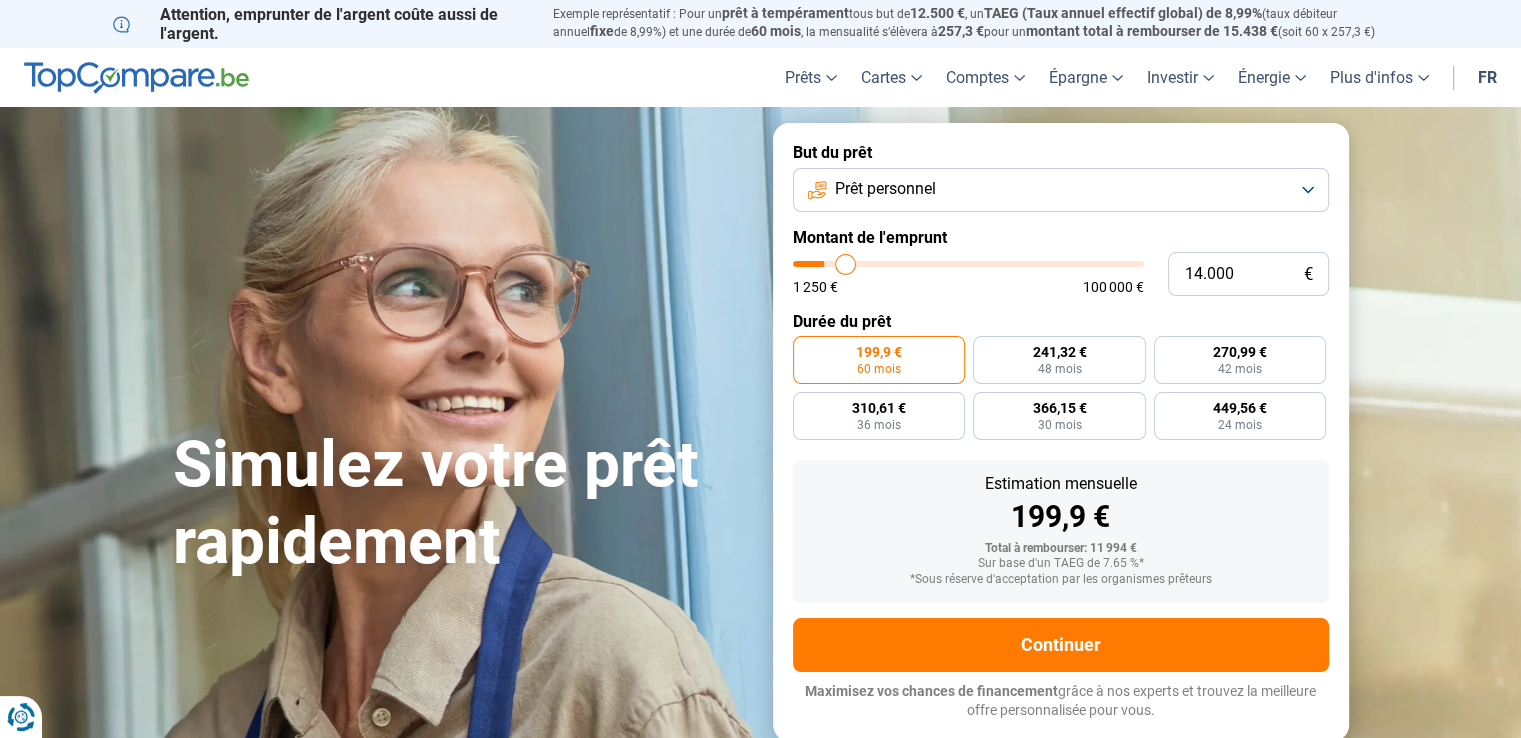 type on "15.250" 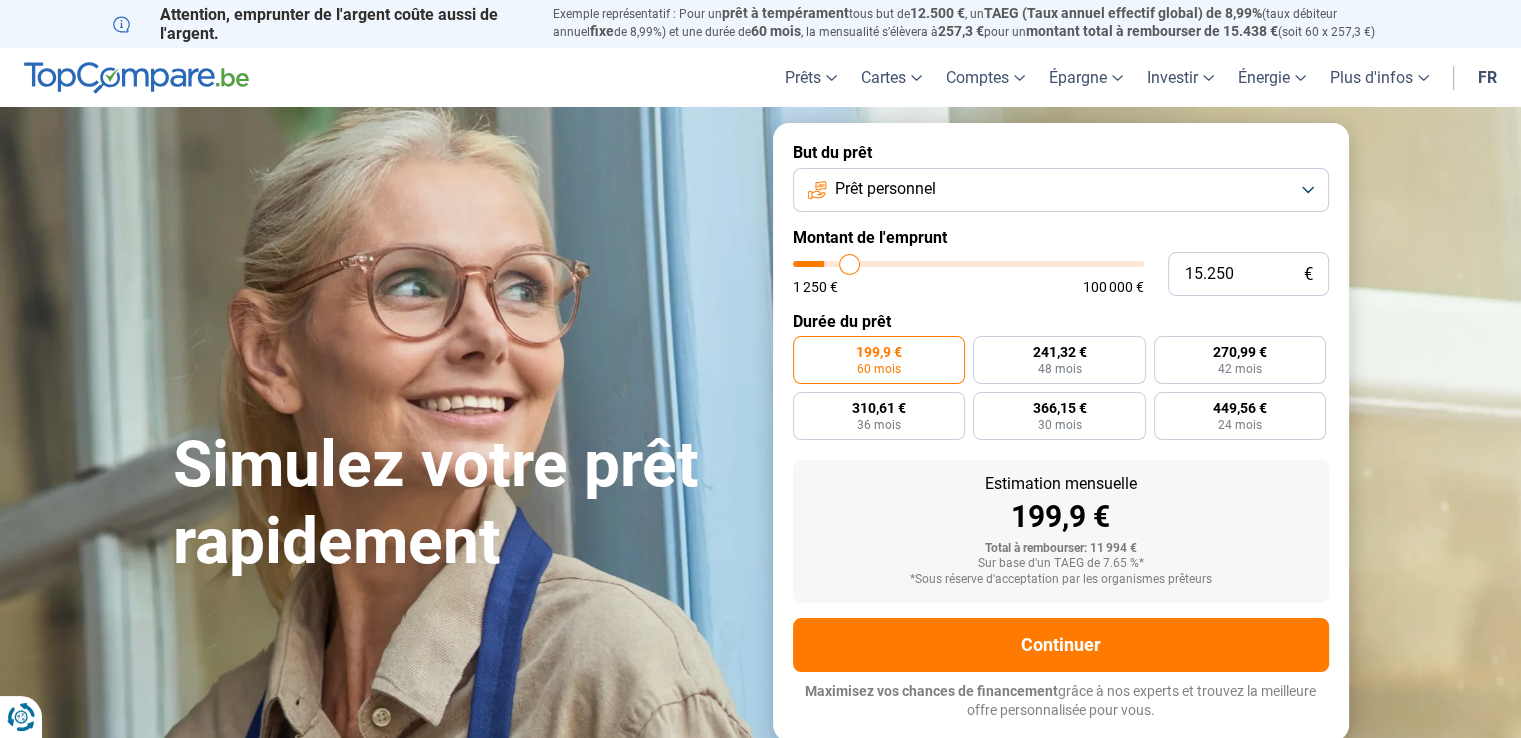 type on "17.000" 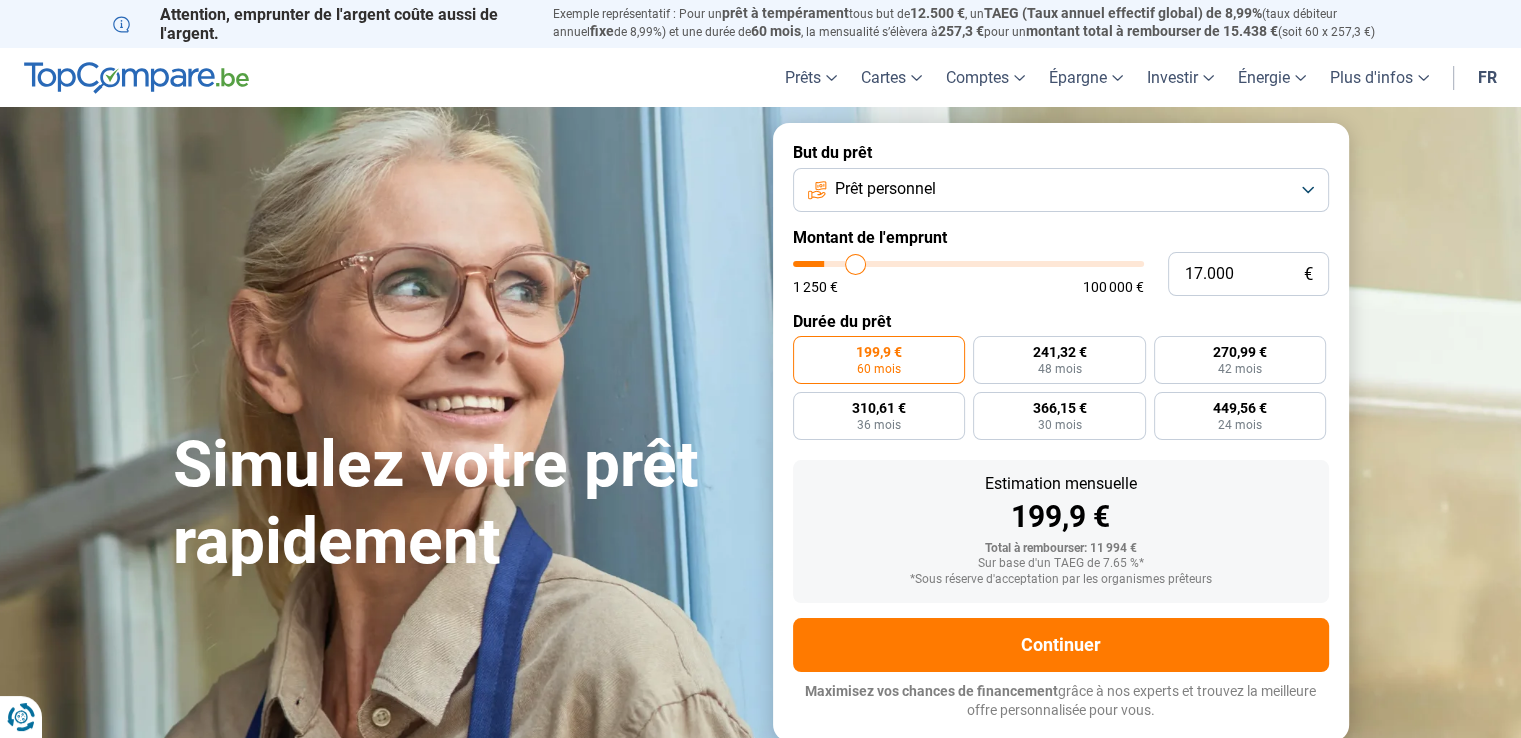 type on "18.250" 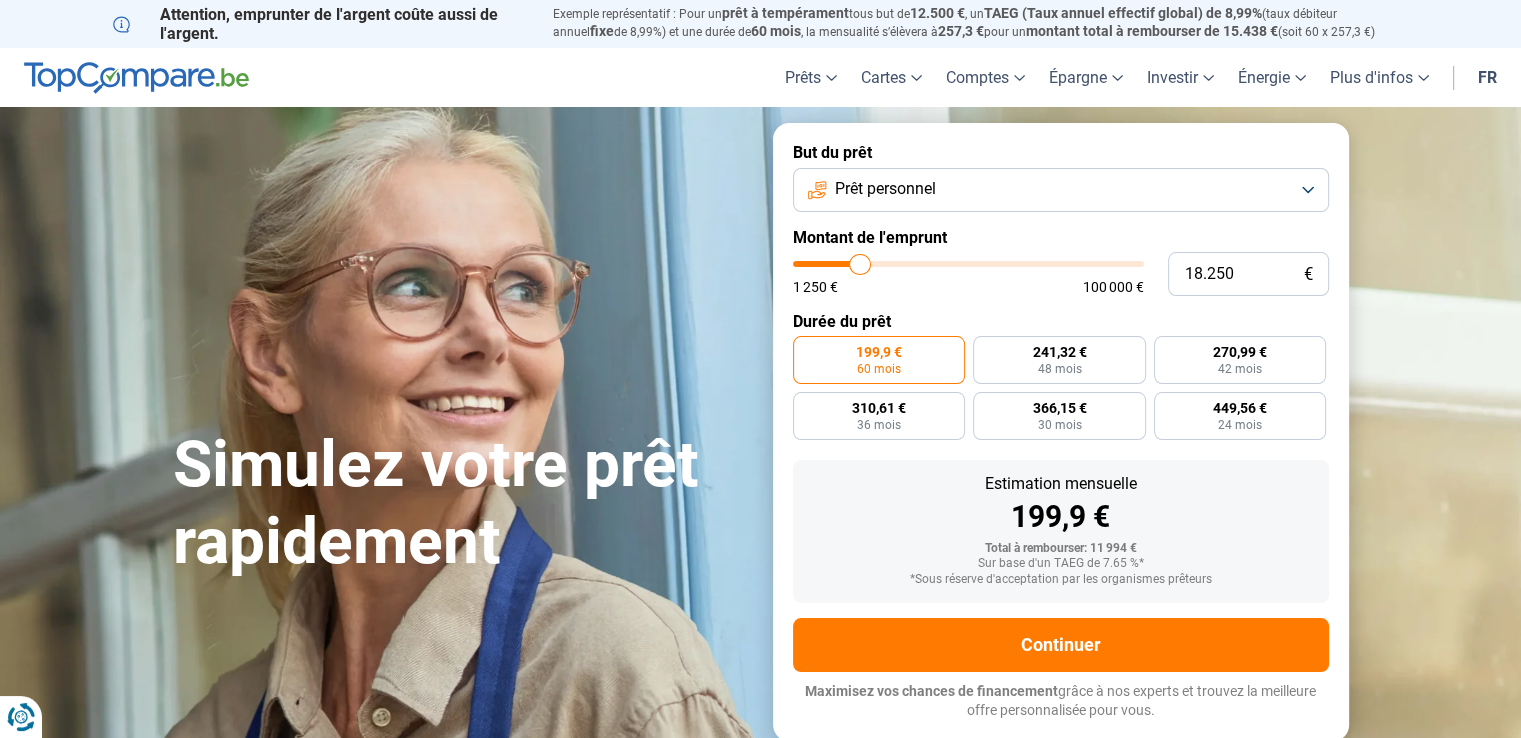 type on "19.250" 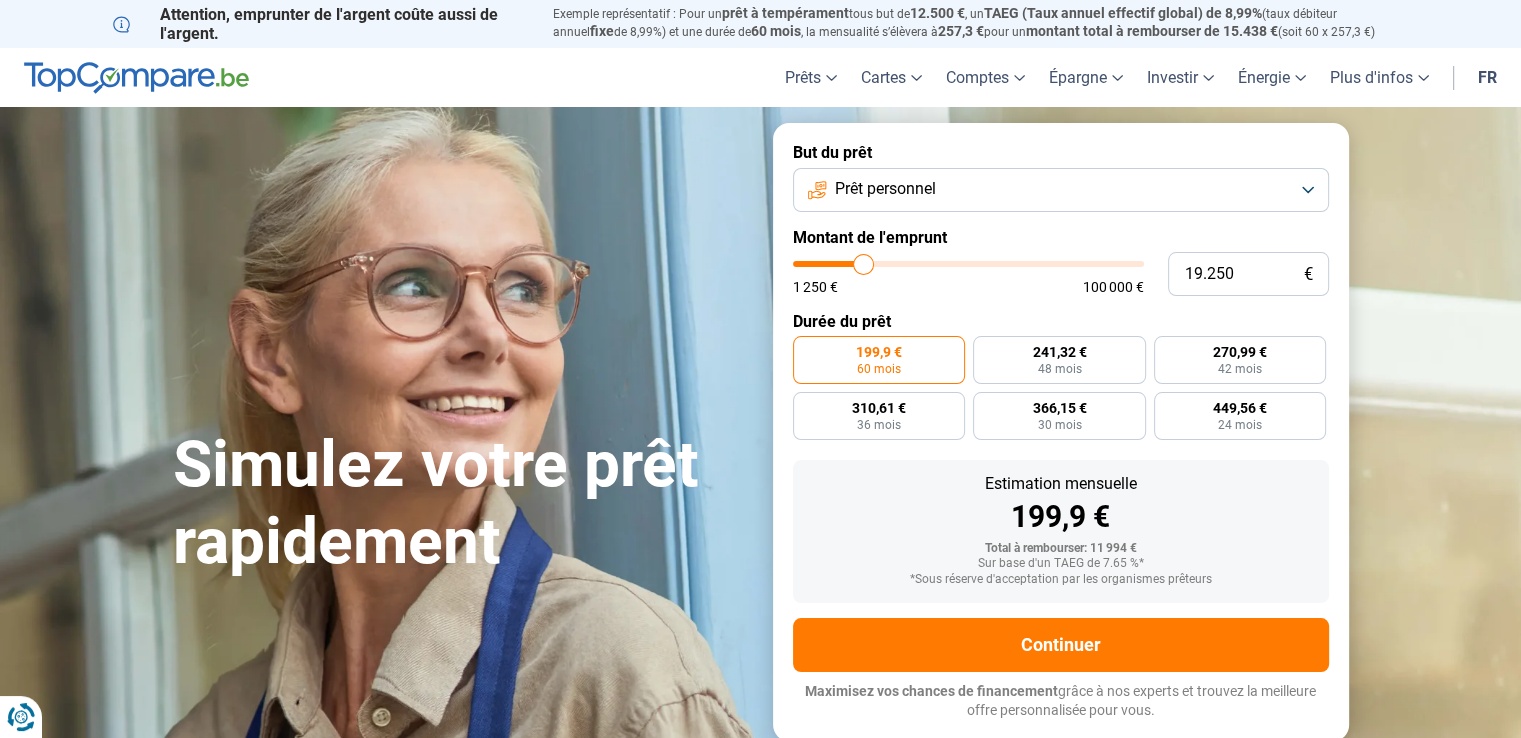 type on "20.000" 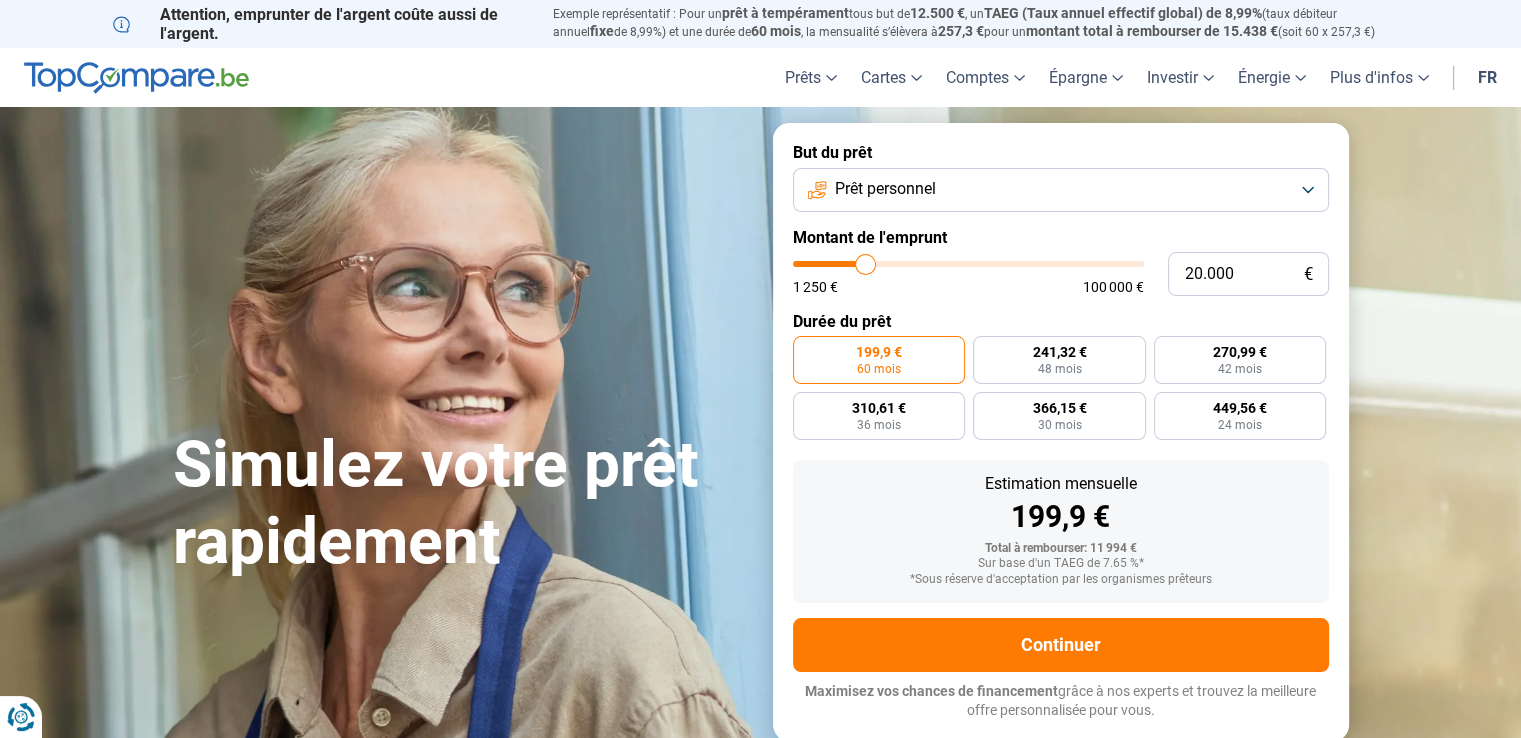 type on "20.750" 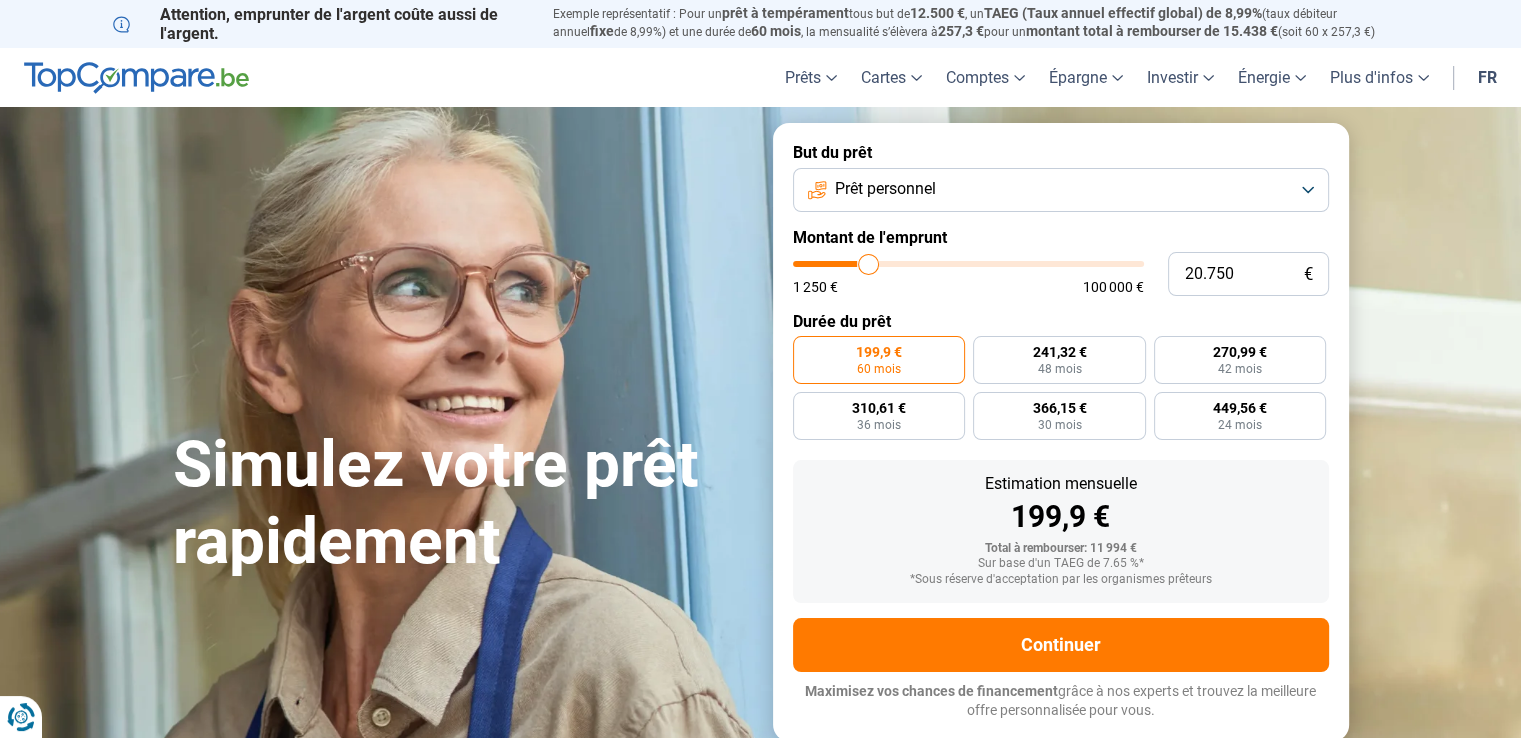 type on "21.750" 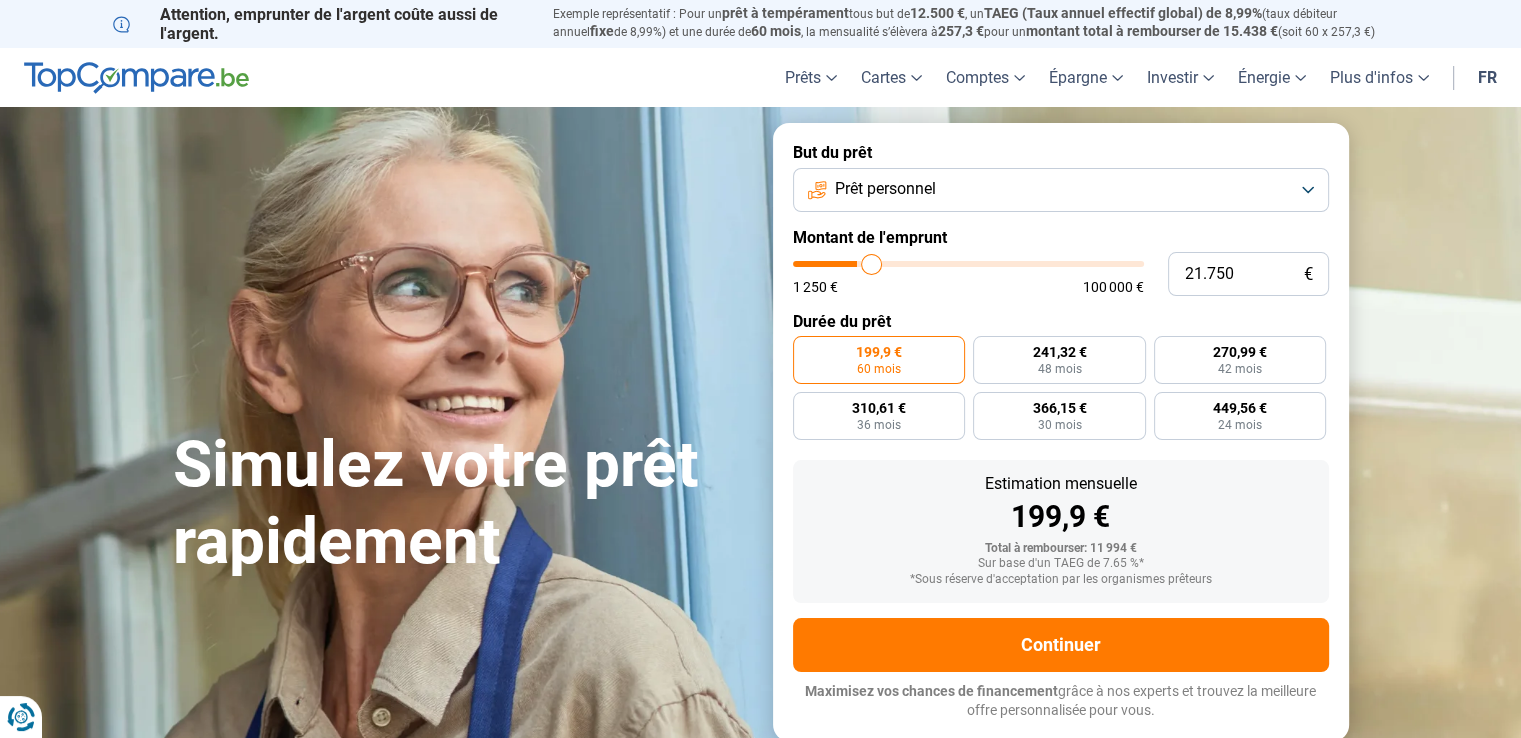 type on "22.250" 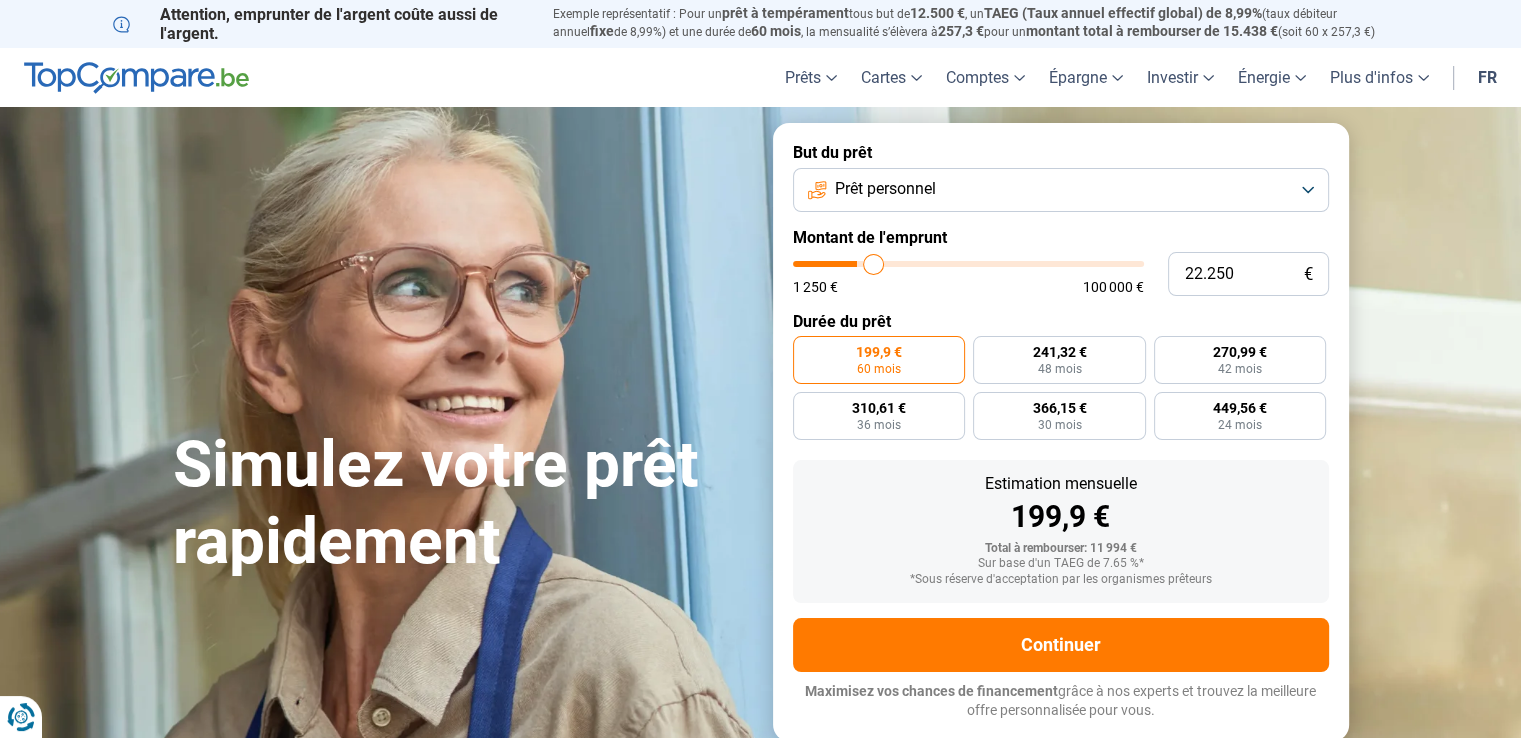 type on "23.500" 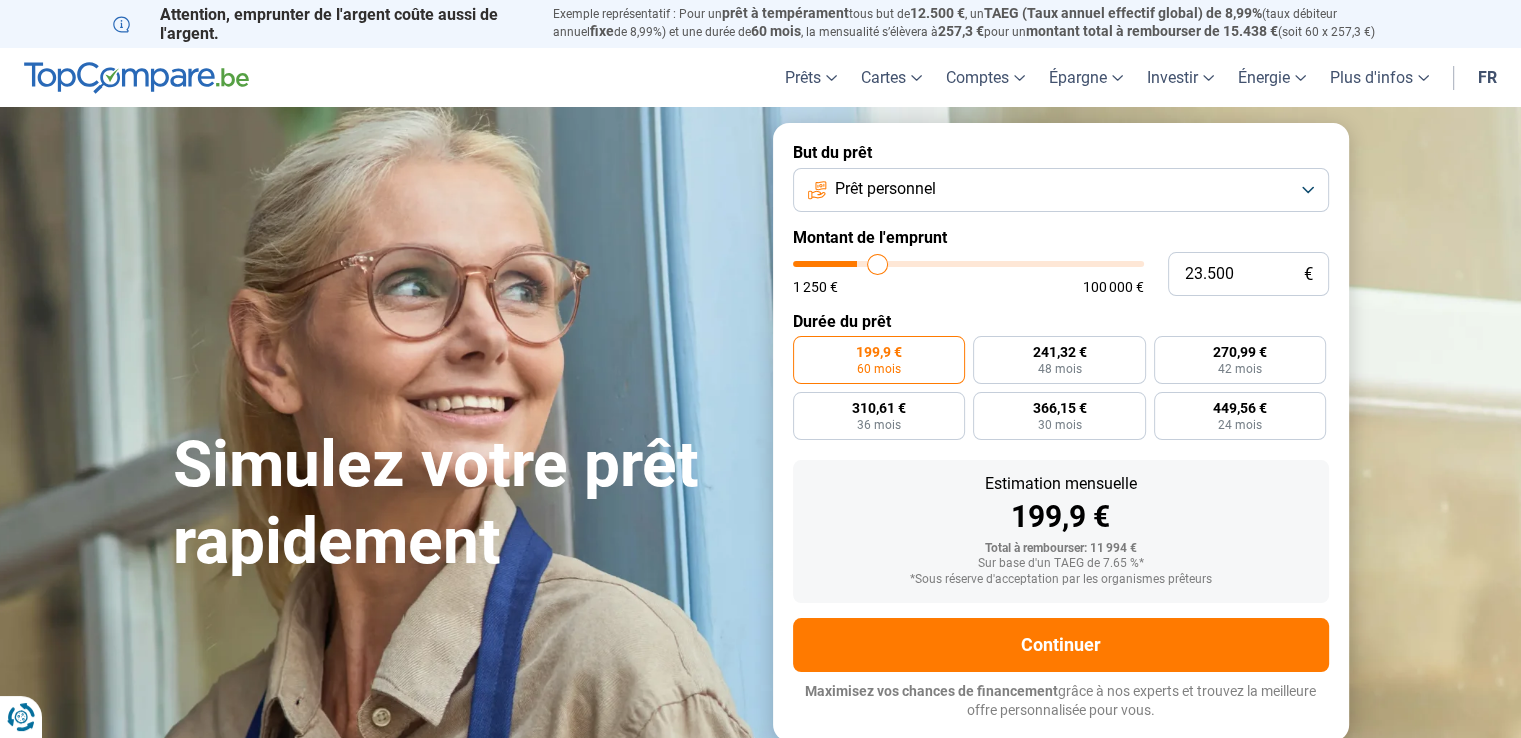 type on "24.250" 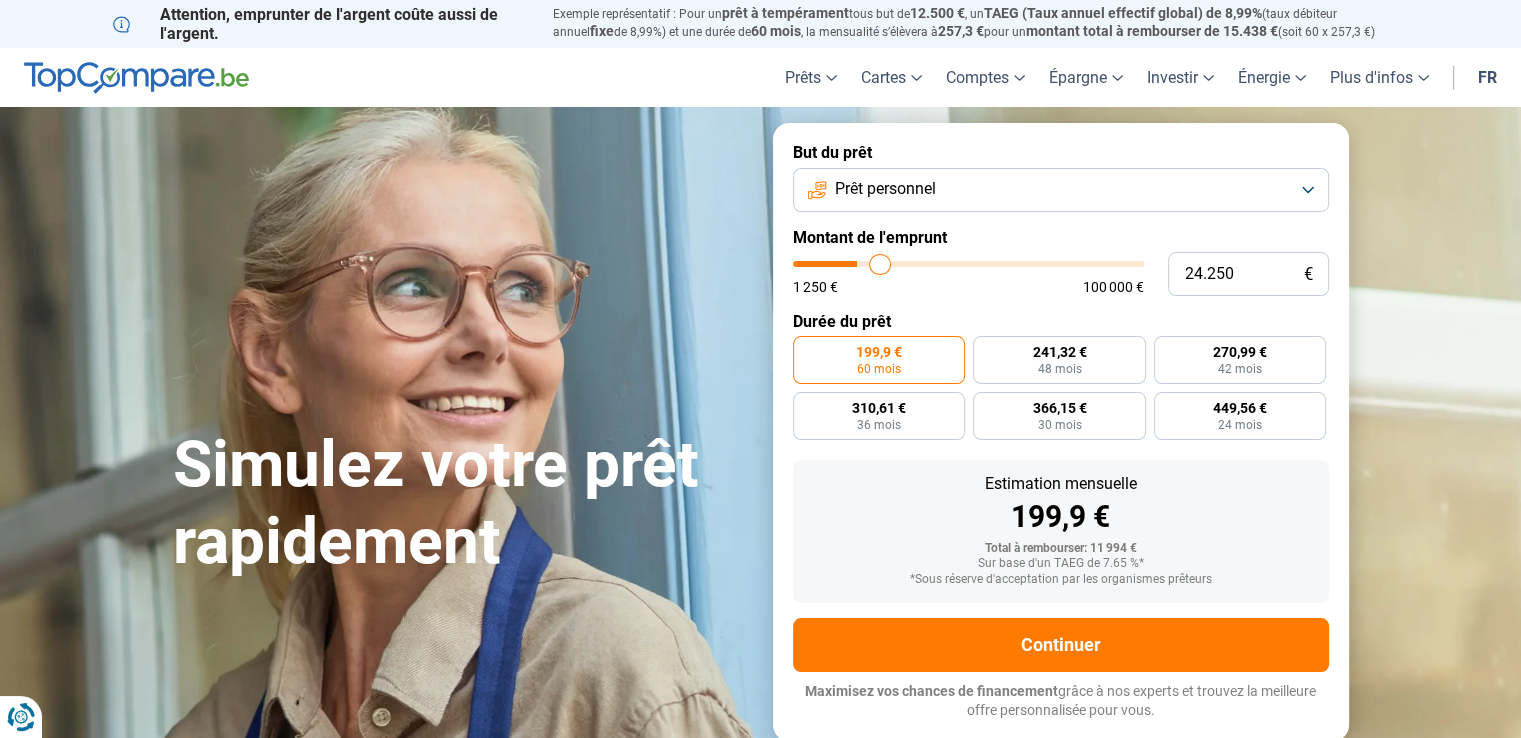 type on "24.750" 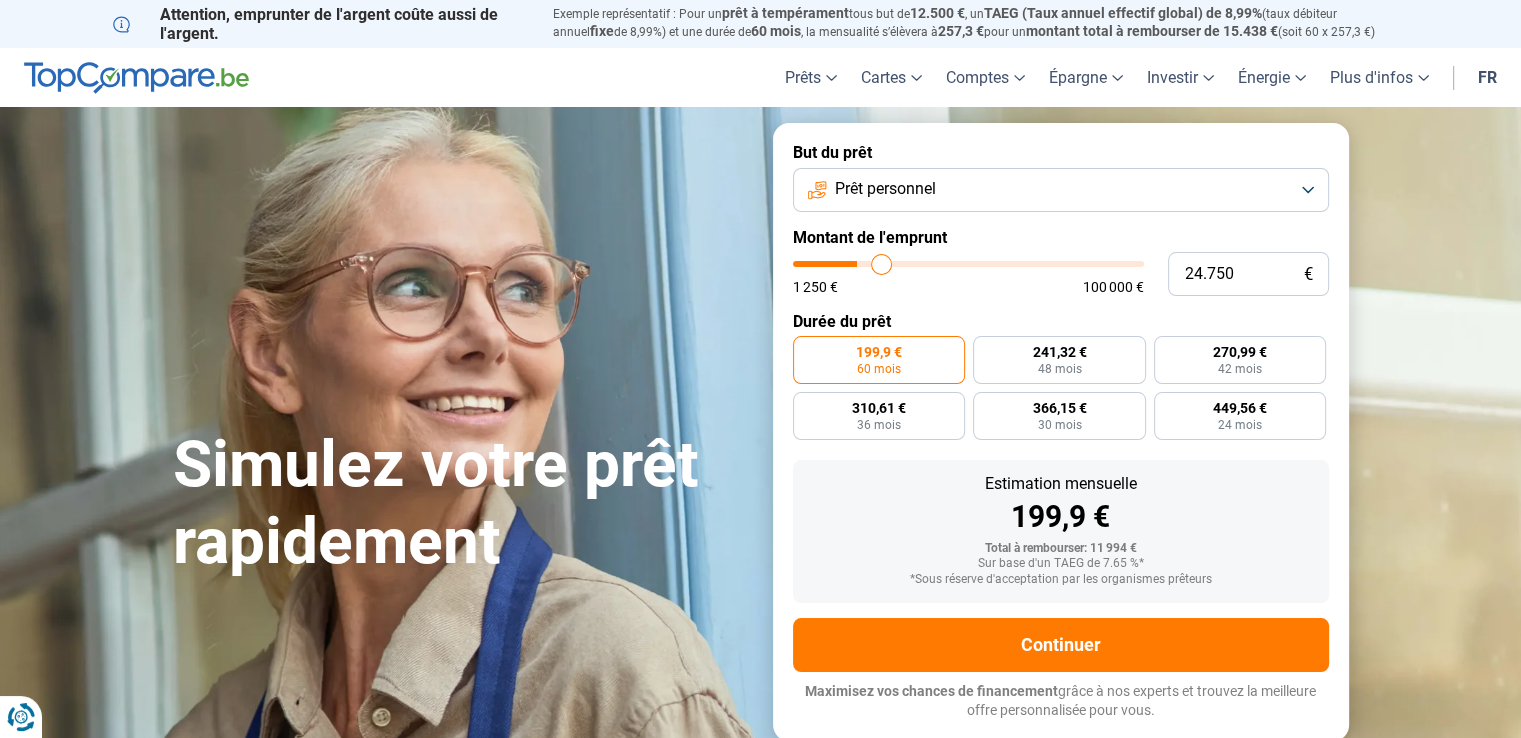 type on "25.000" 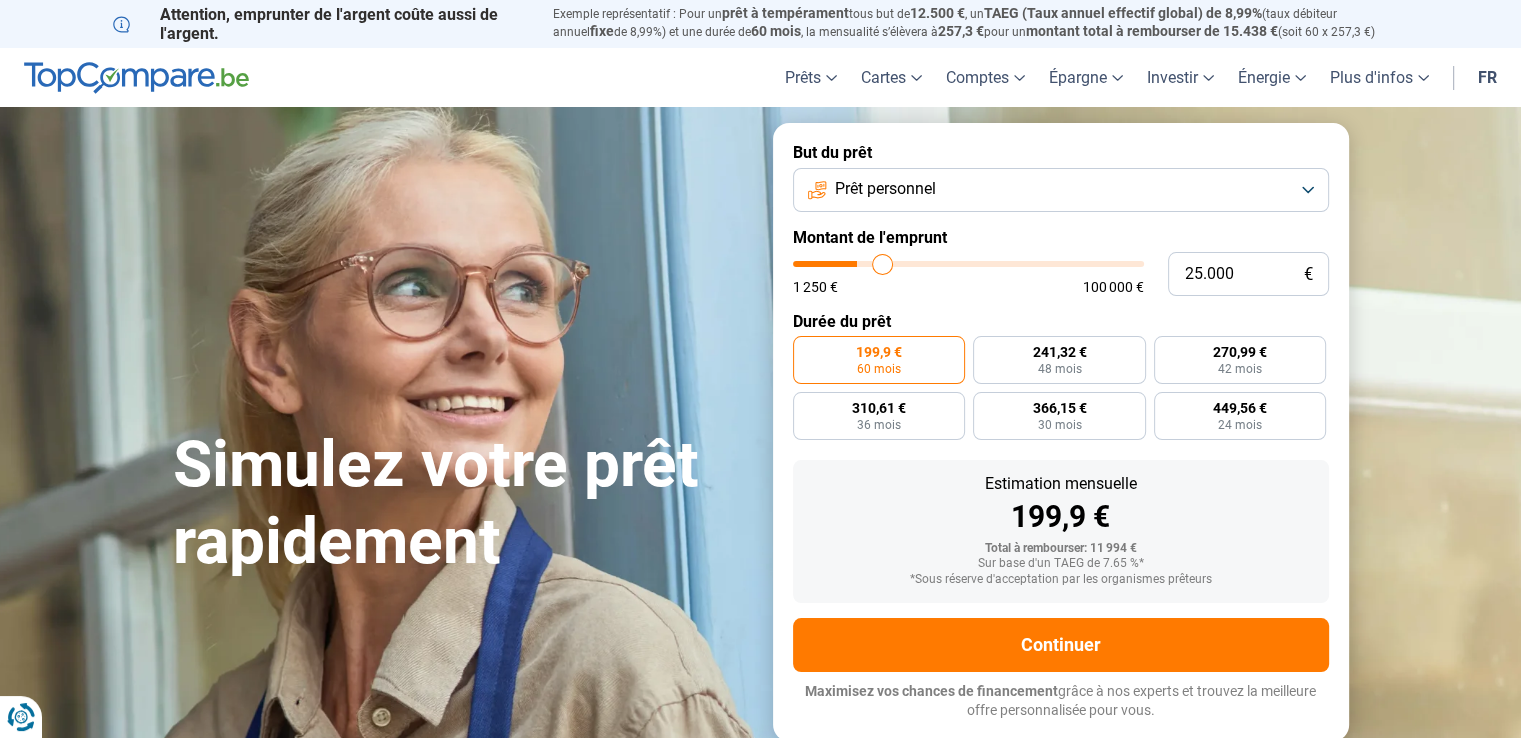 type on "25.500" 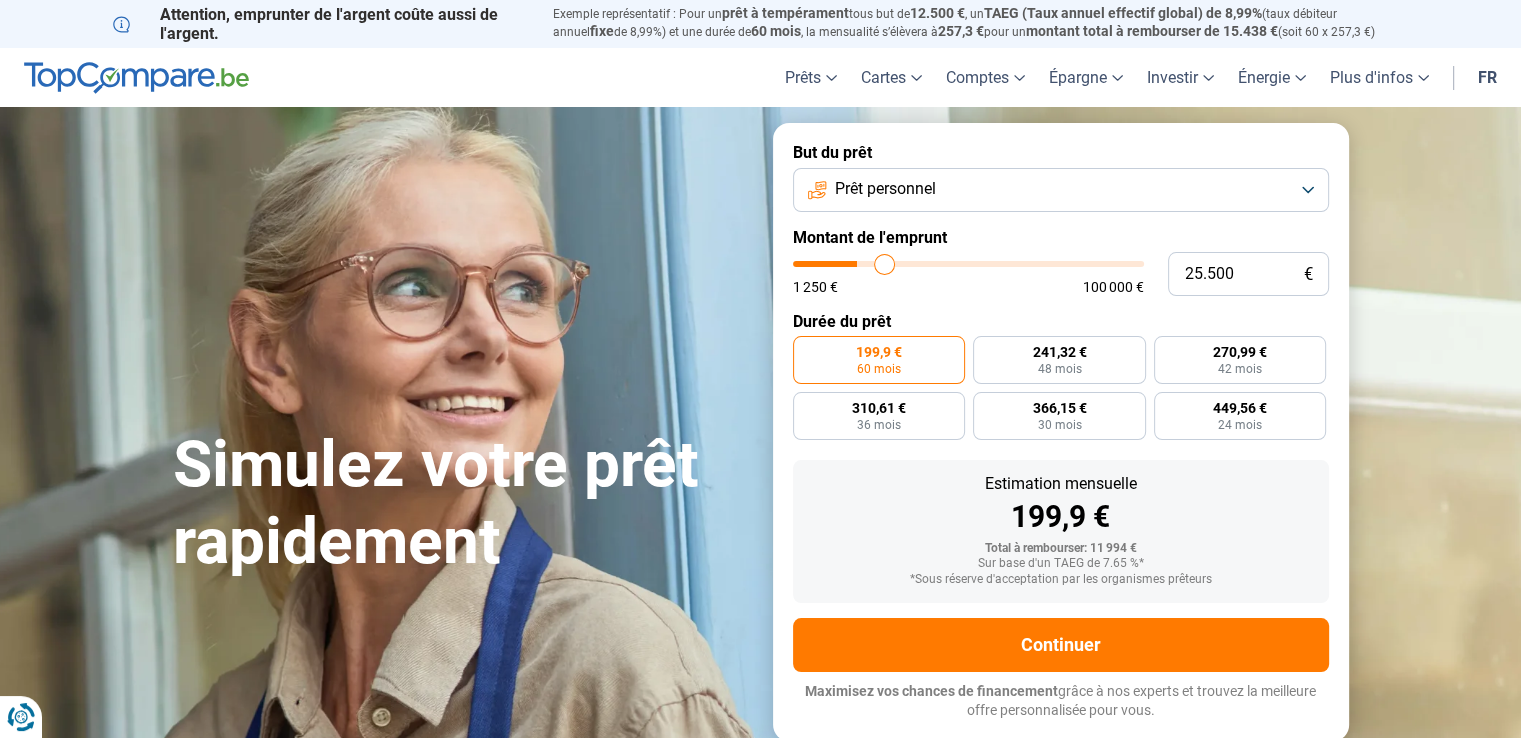 type on "26.000" 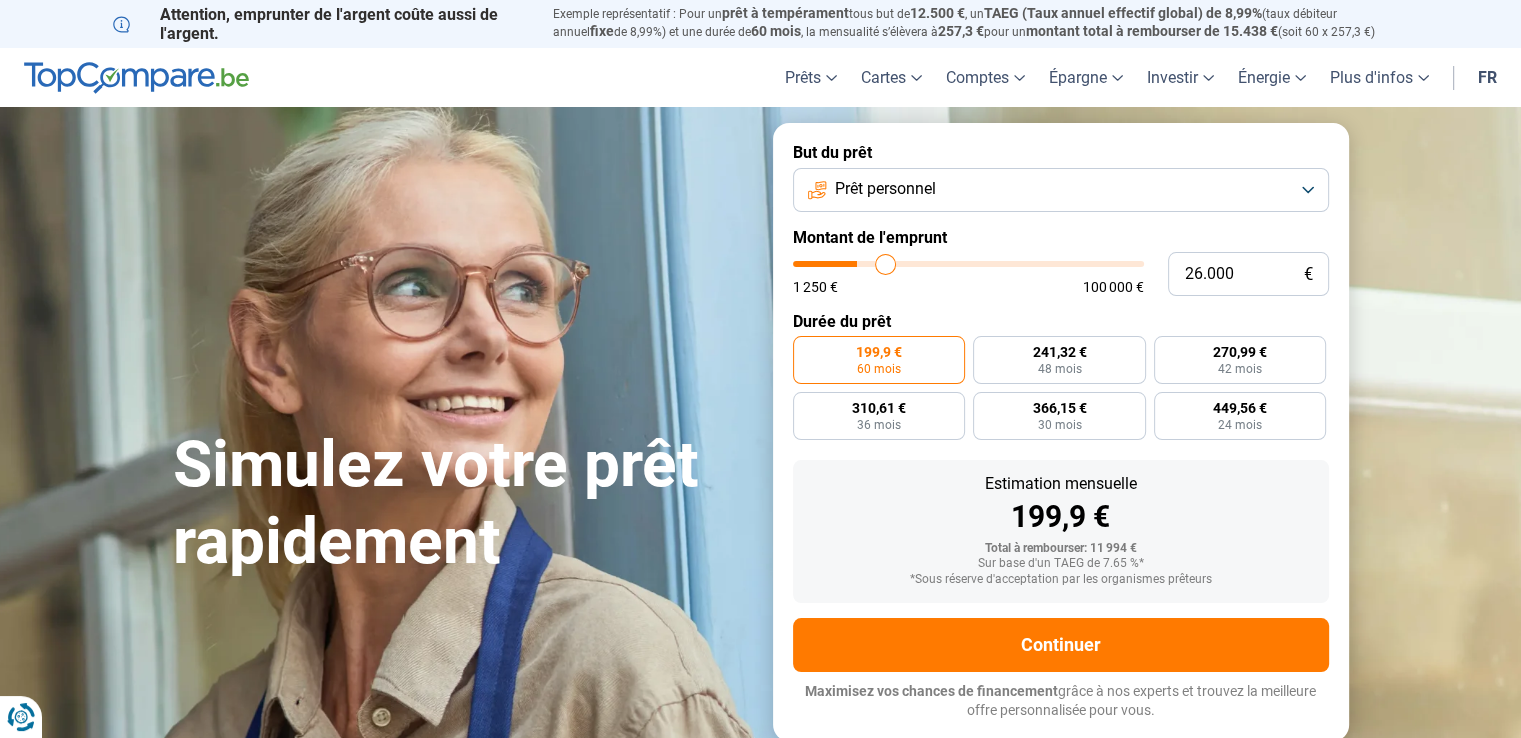 type on "26.500" 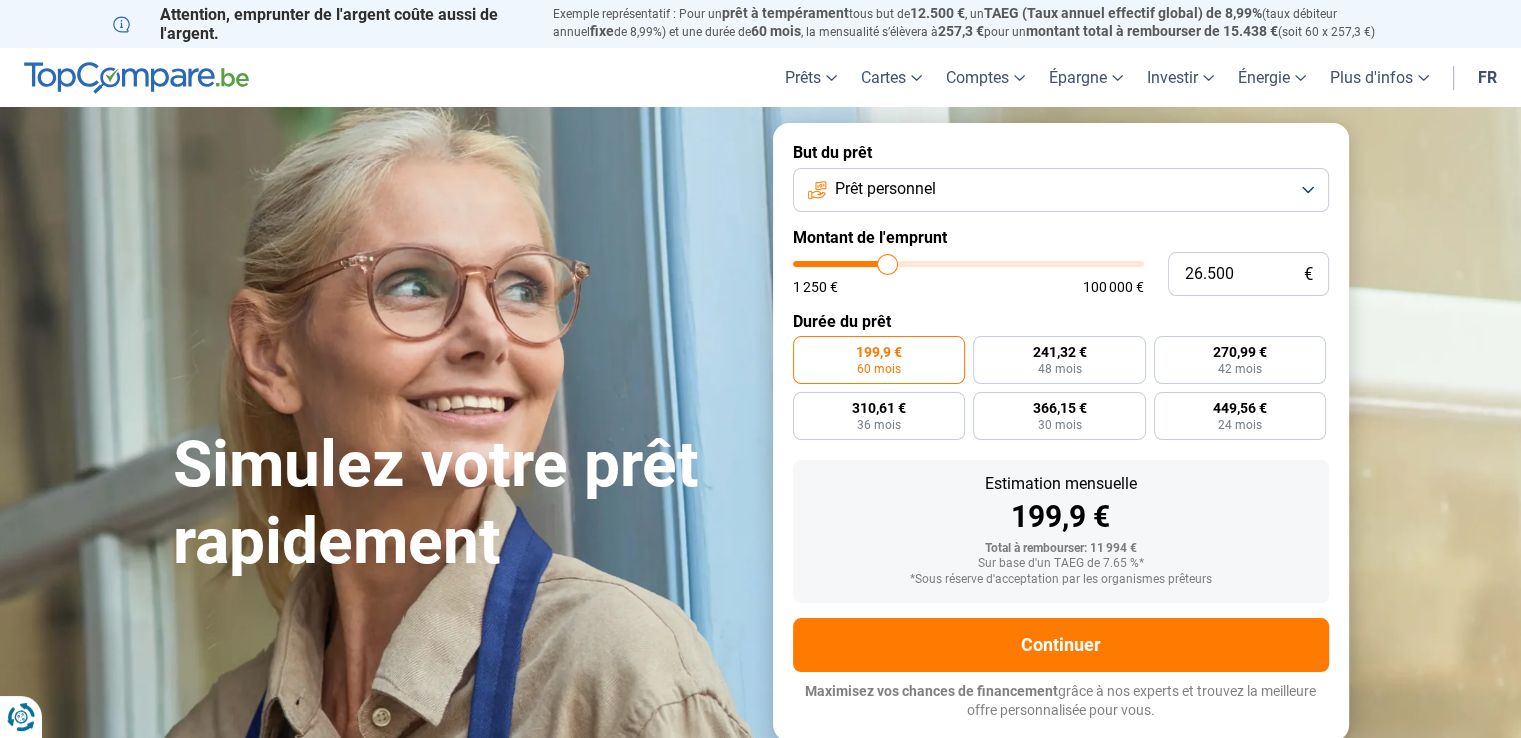 type on "27.000" 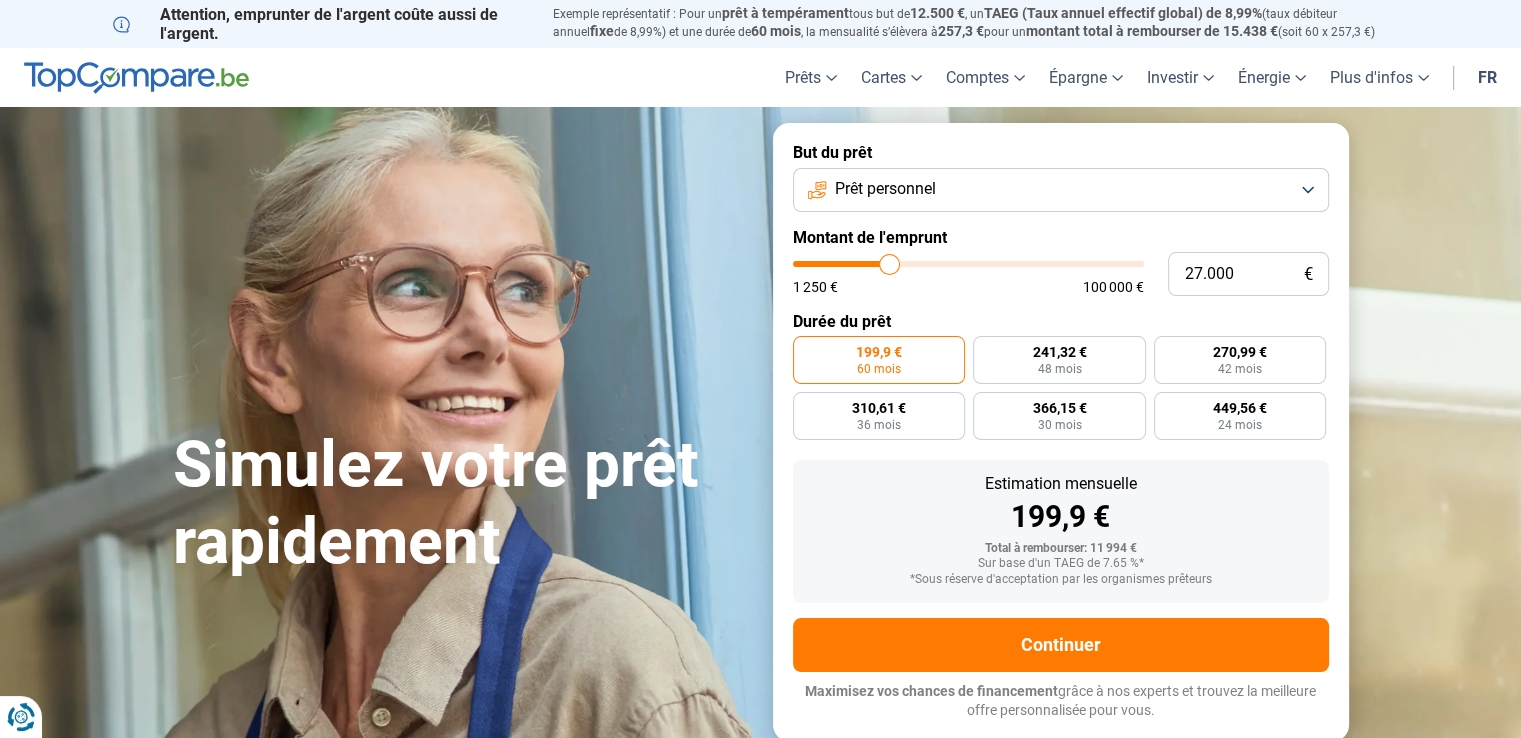 type on "28.000" 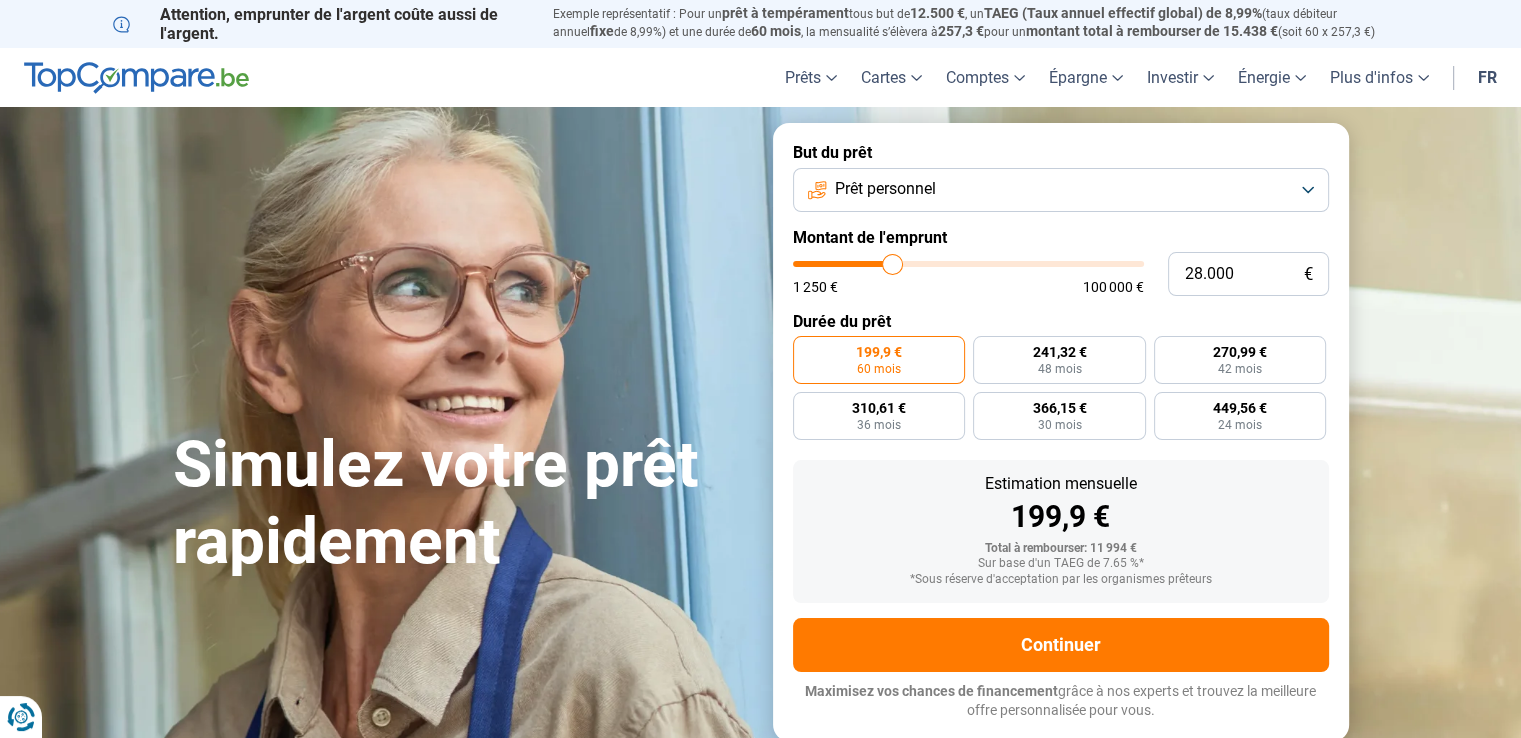 type on "28.750" 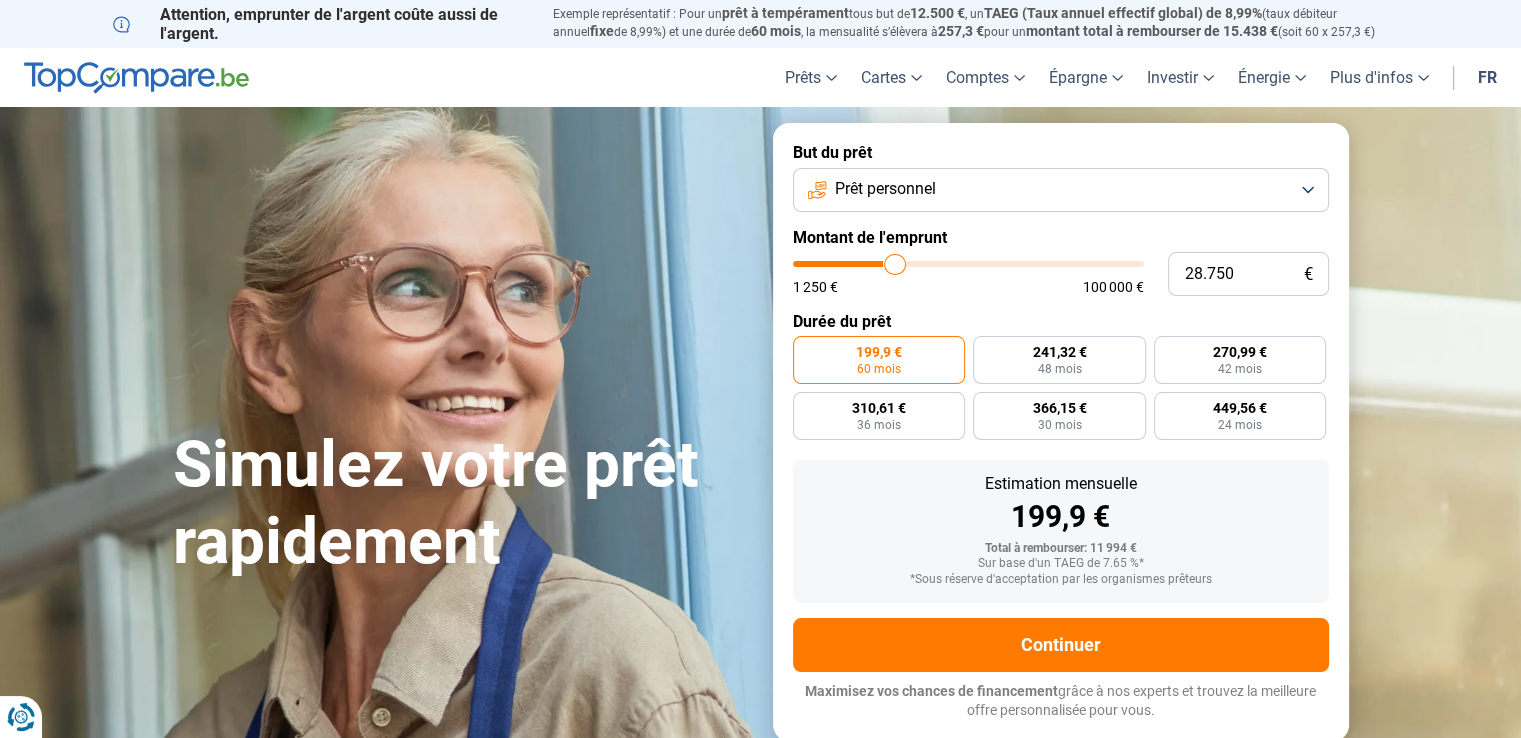 type on "30.000" 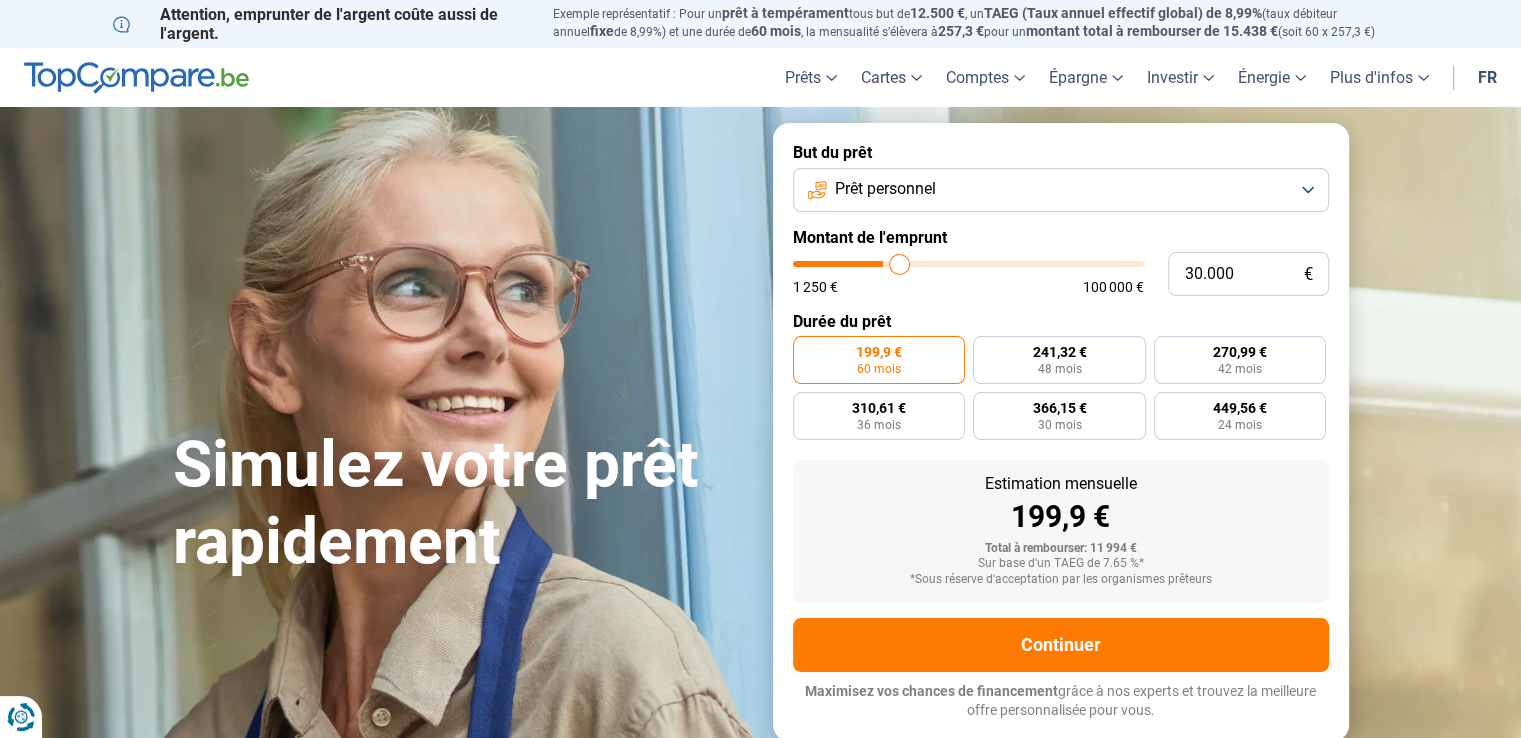 type on "31.500" 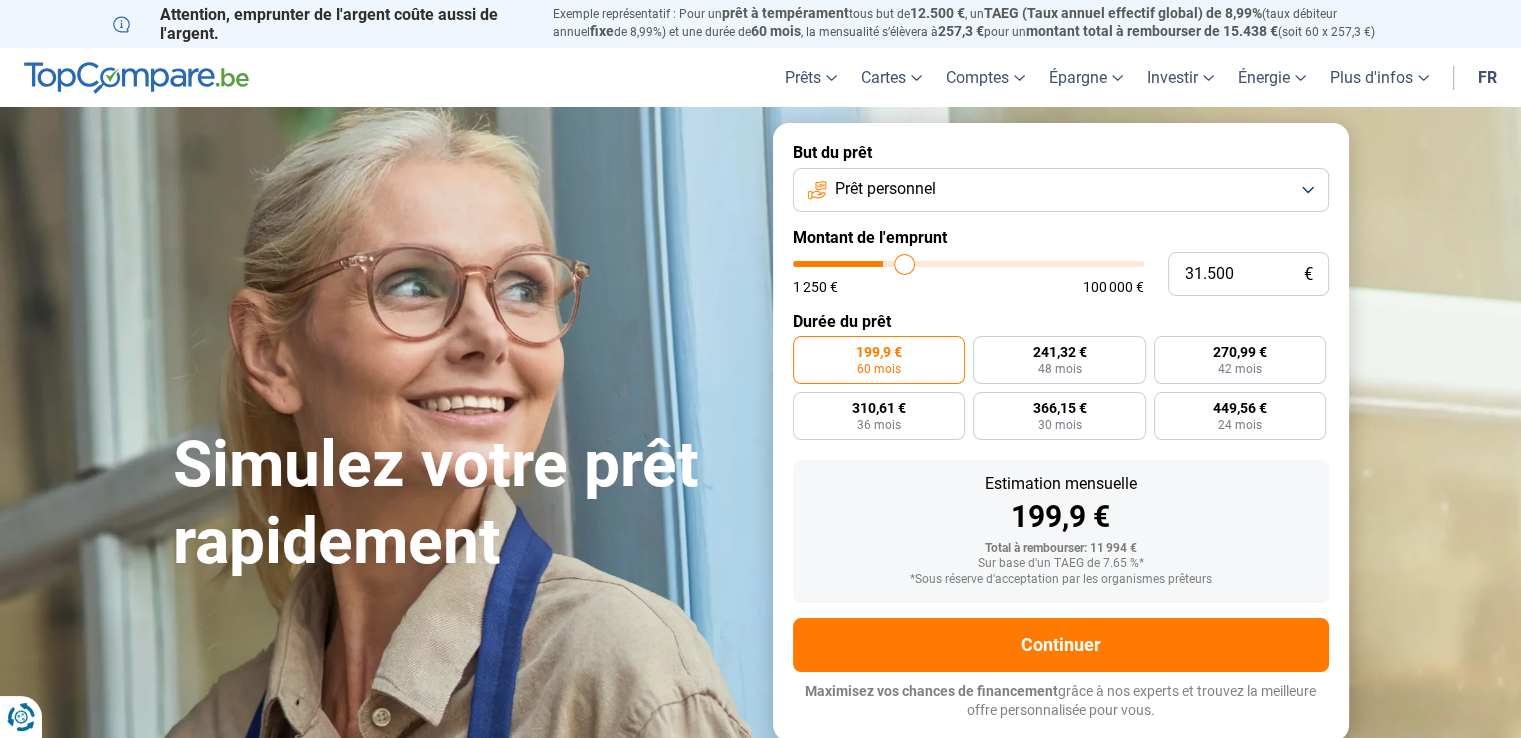 type on "33.000" 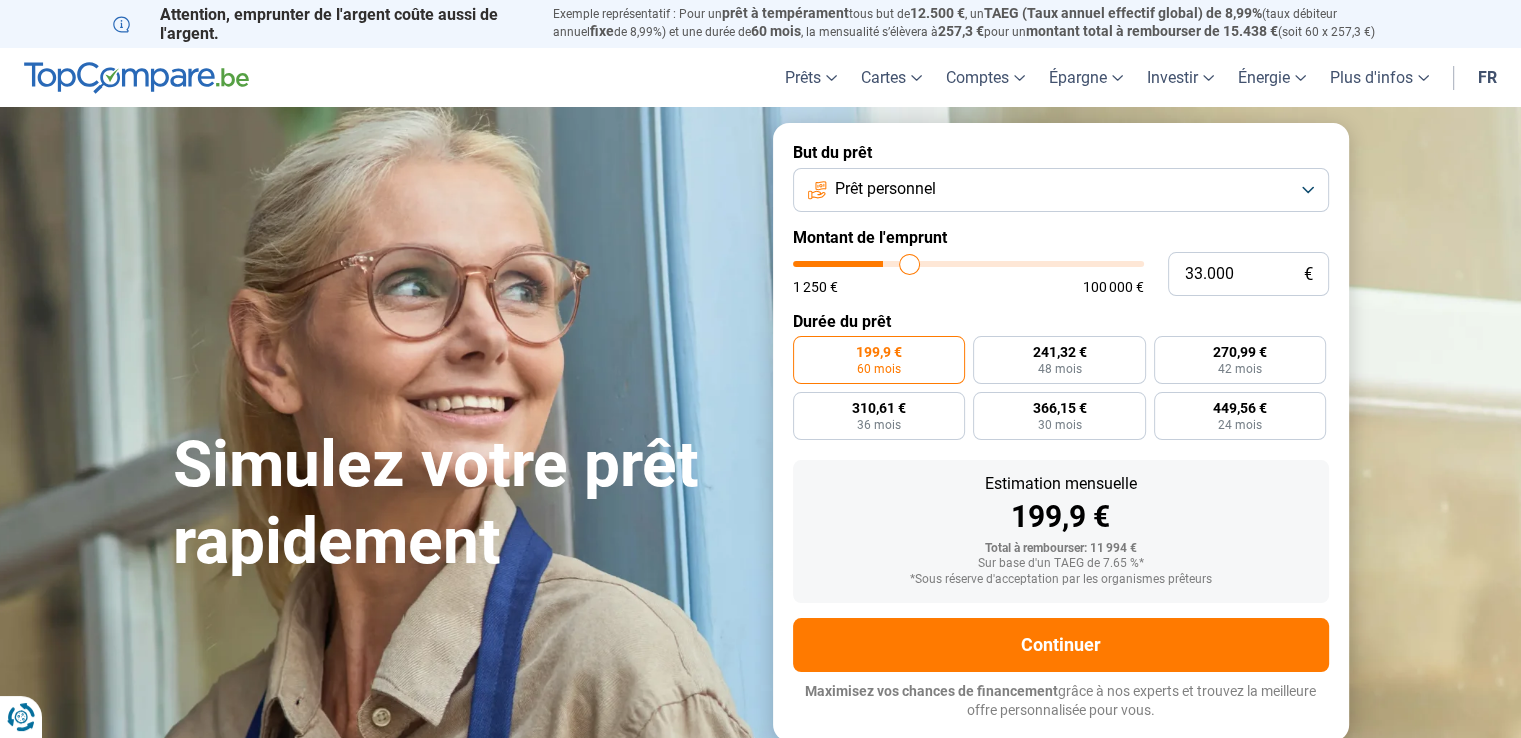 type on "33.250" 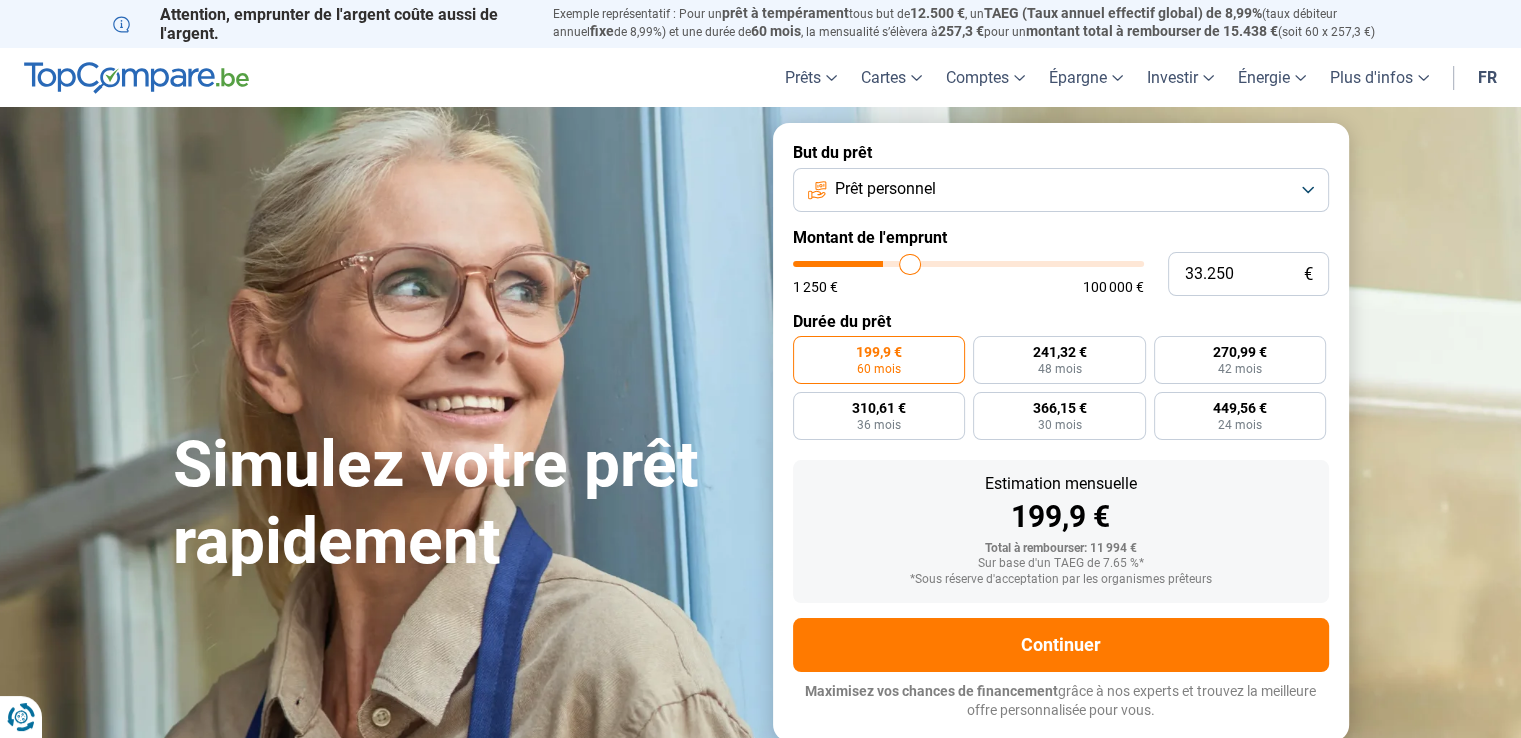 type on "33.750" 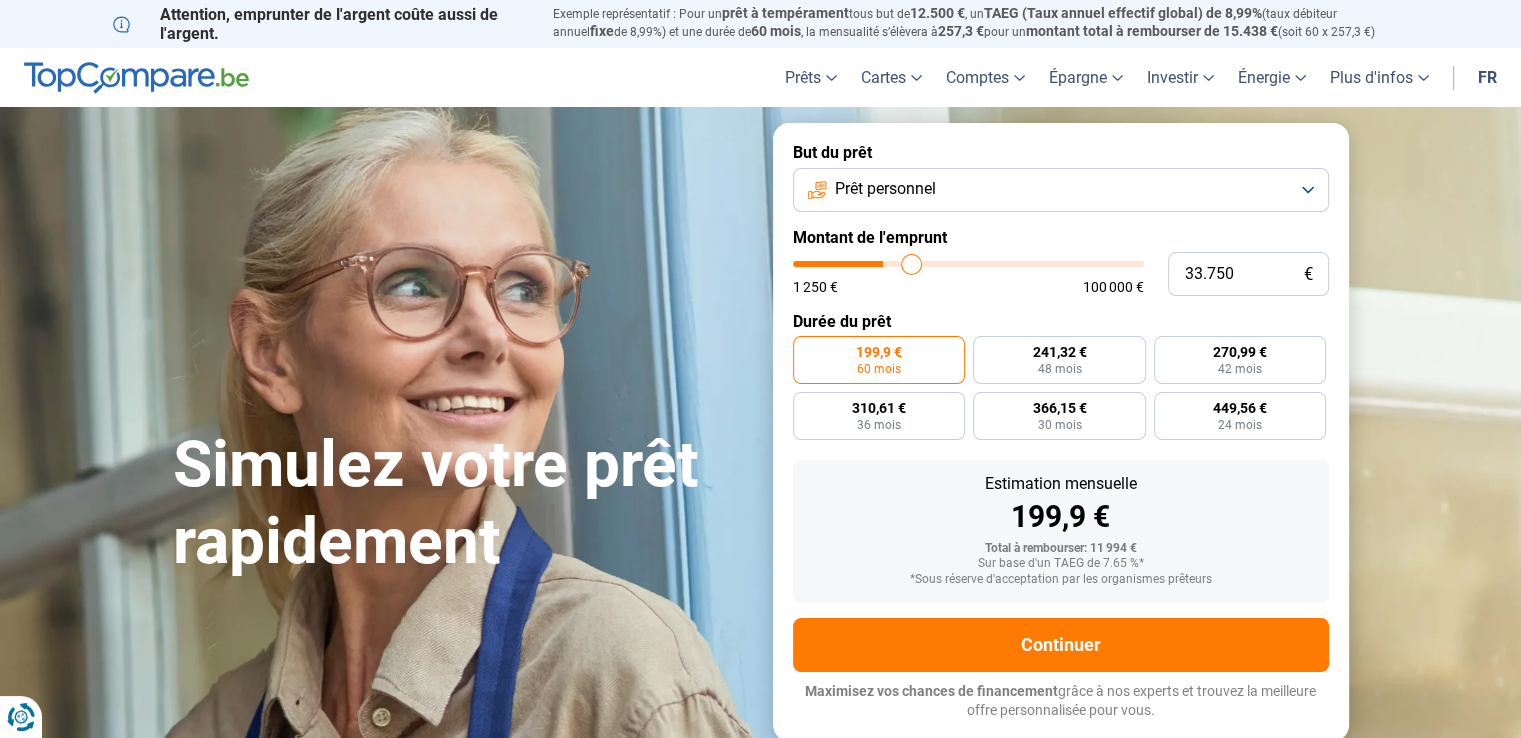 type on "34.000" 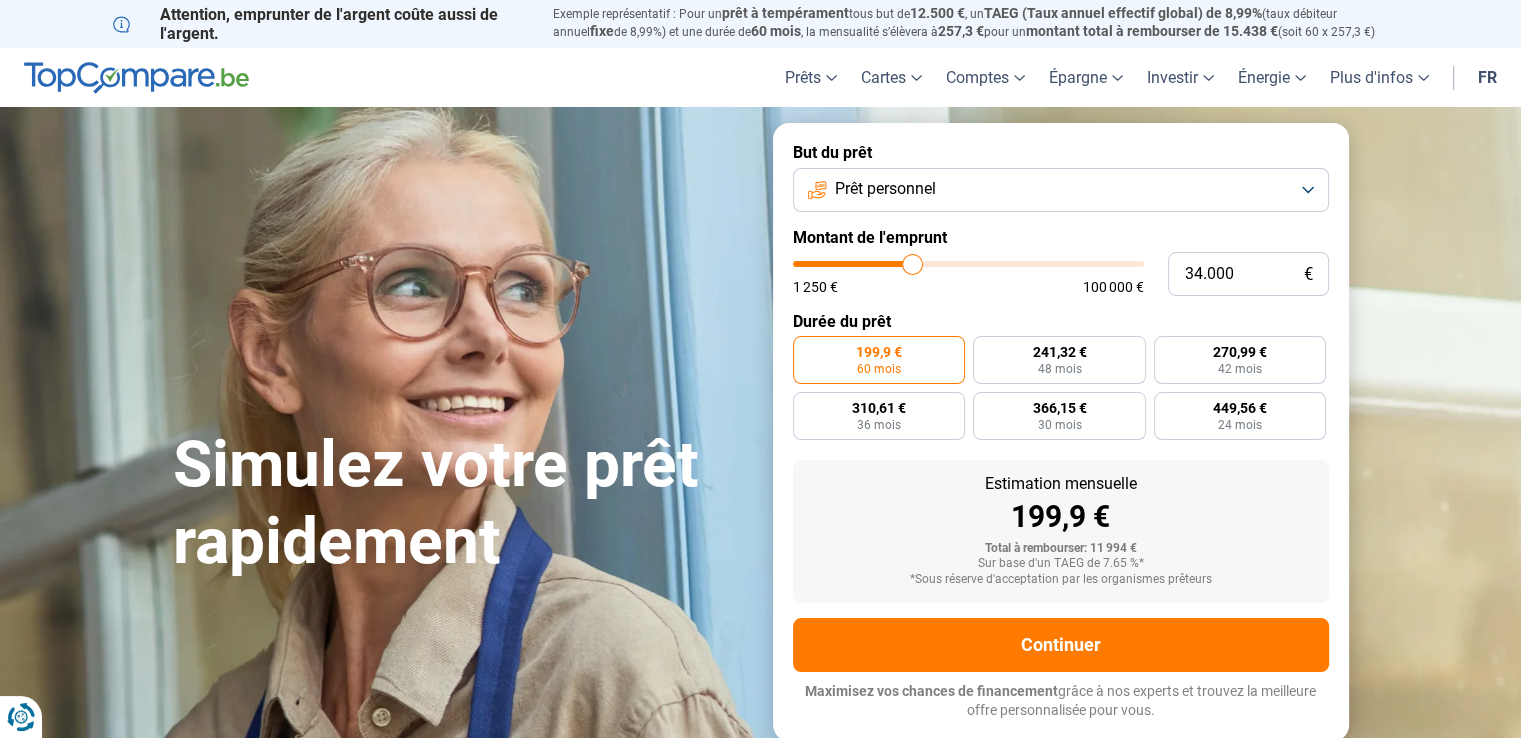type on "33.500" 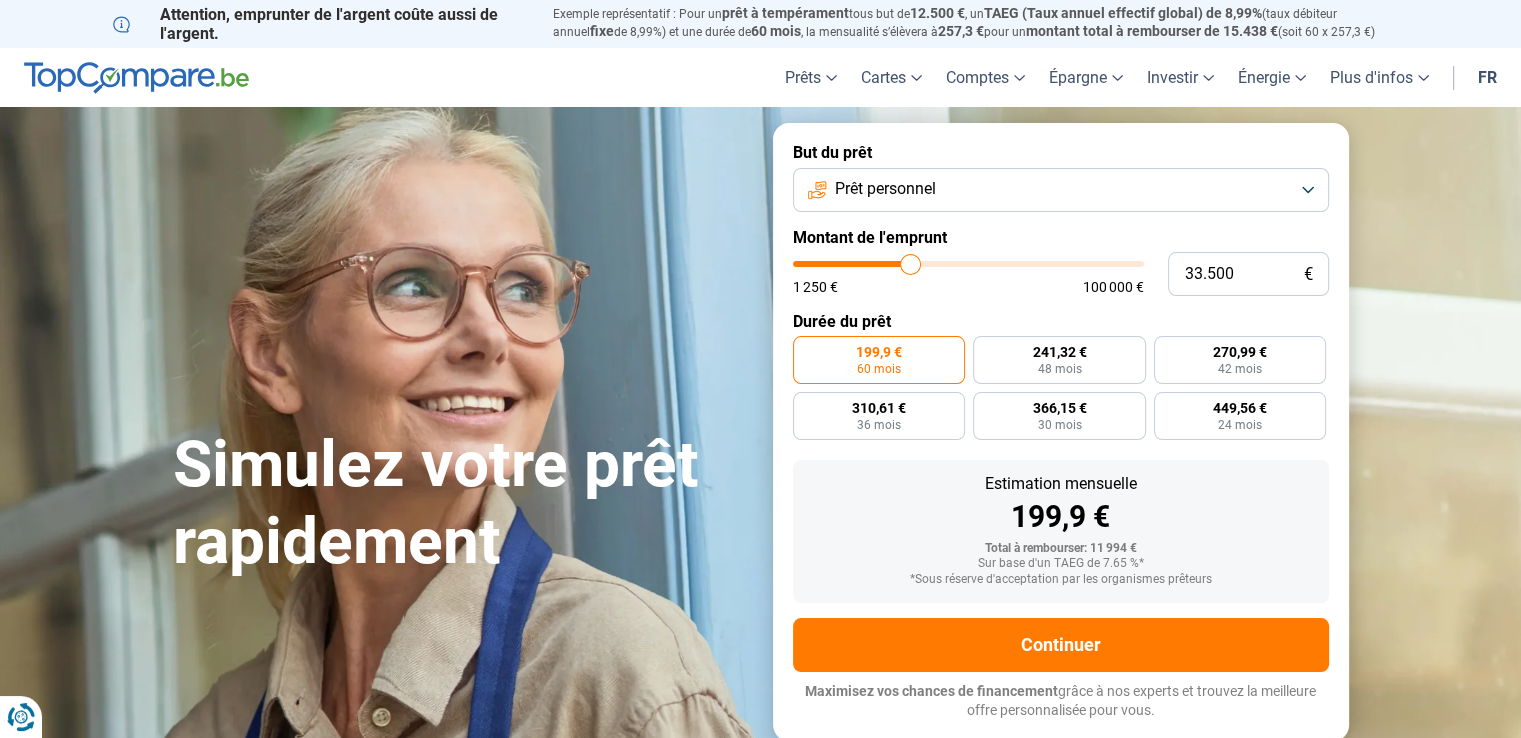 type on "33.000" 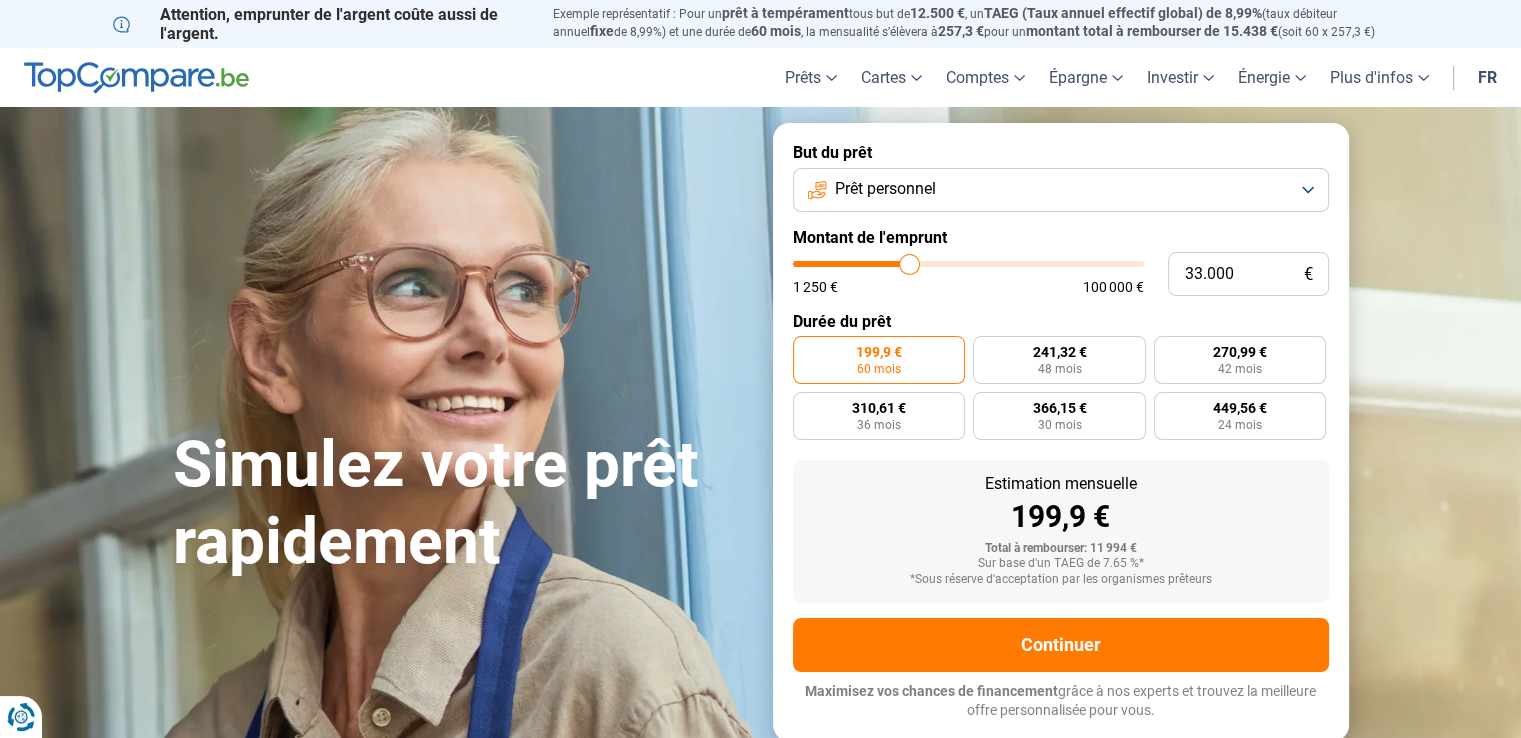 type on "32.250" 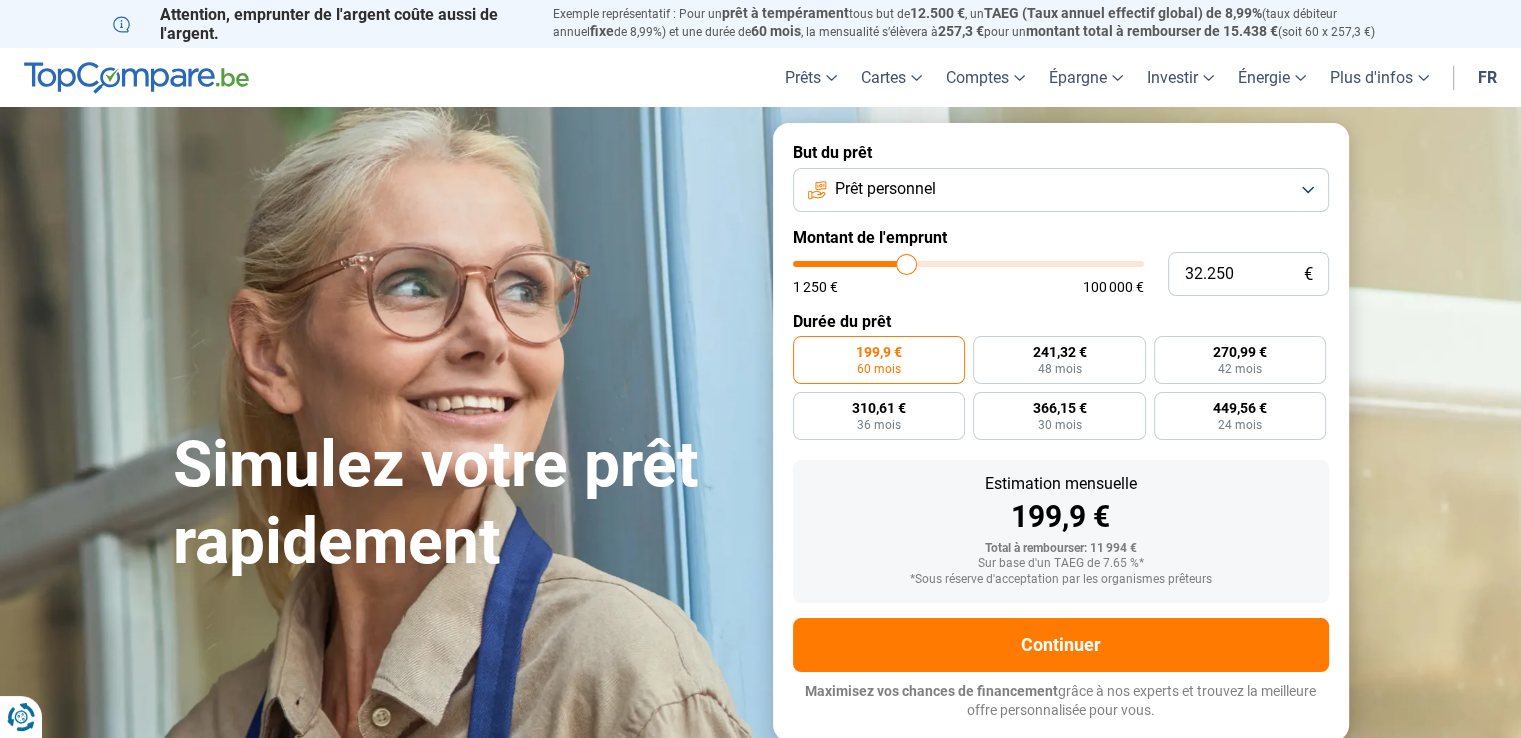 type on "32.000" 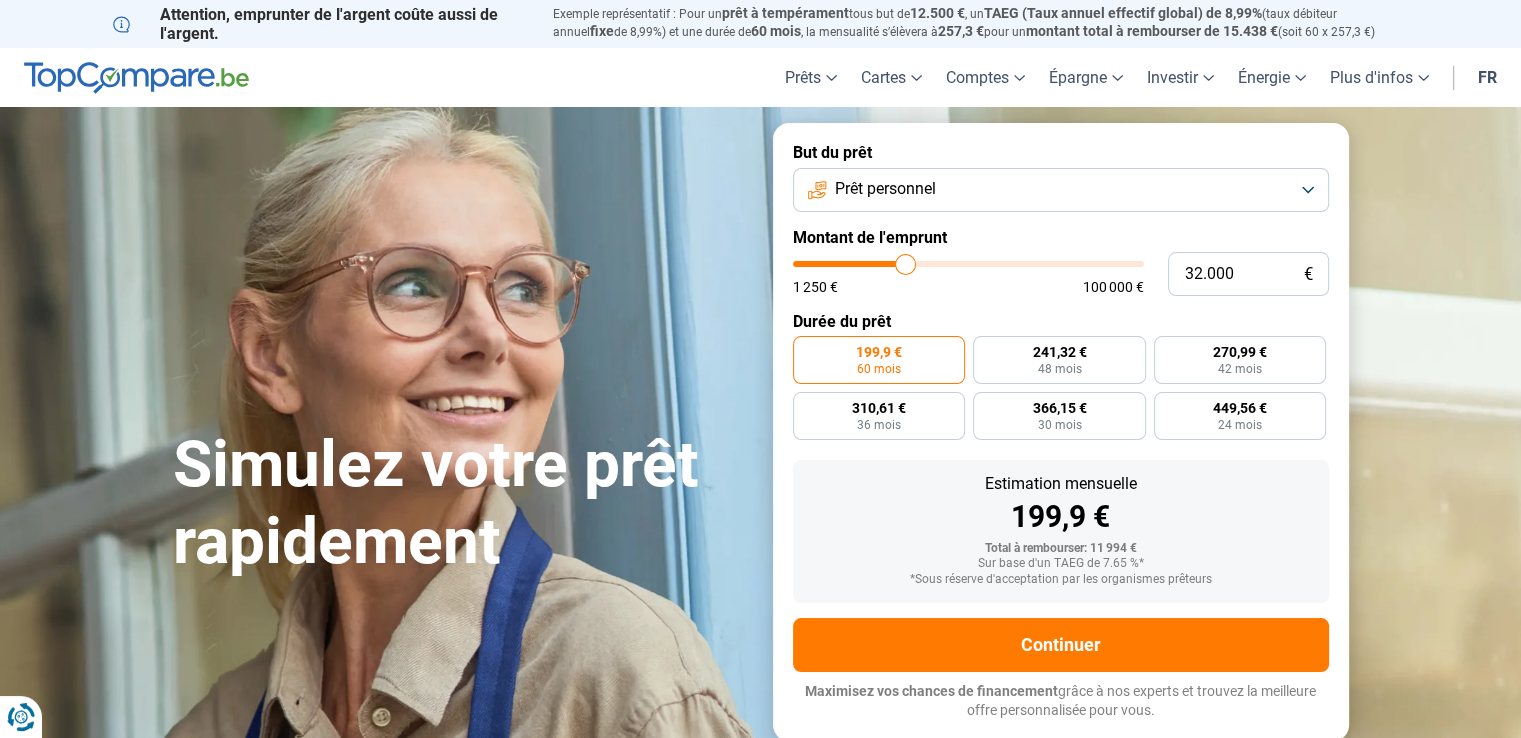 type on "31.500" 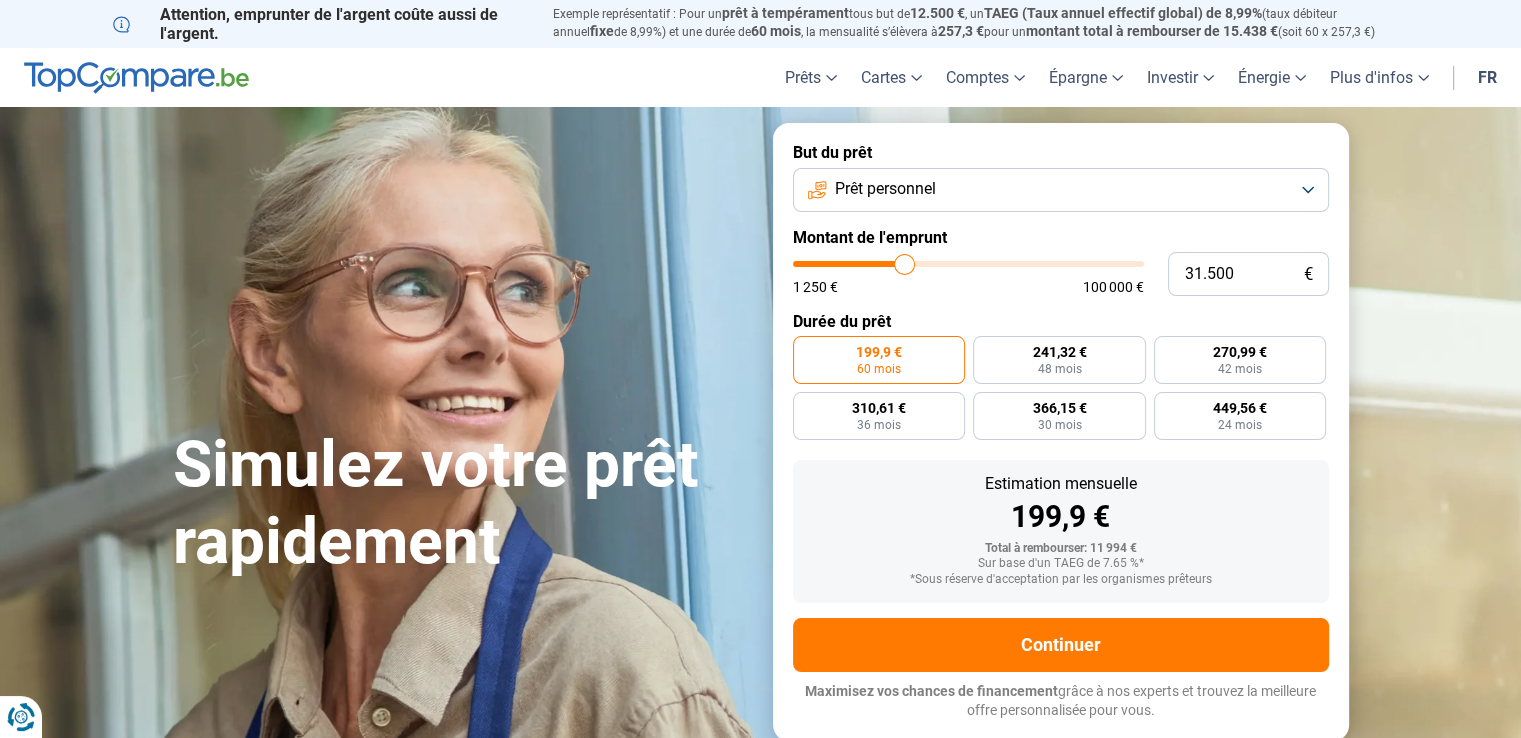 type on "31.250" 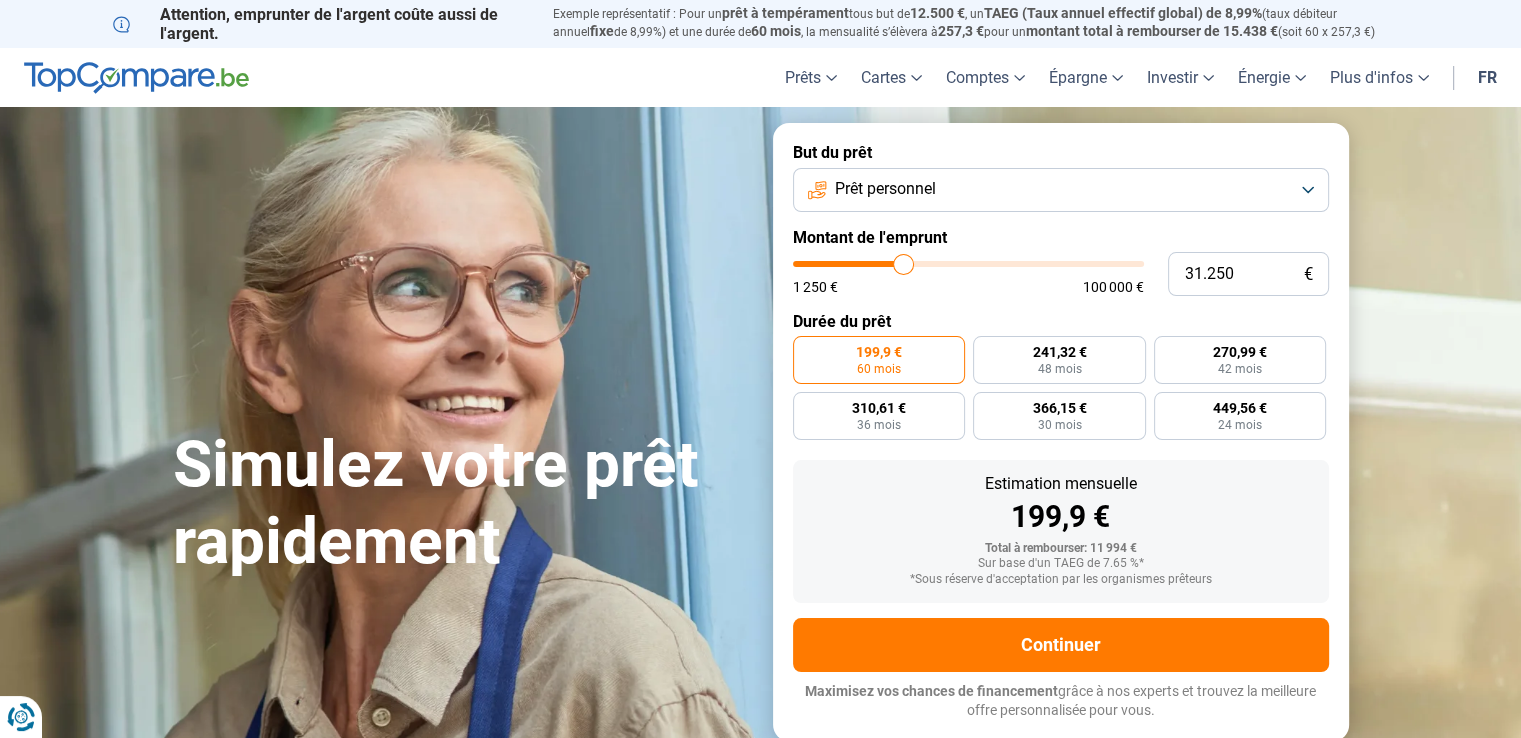type on "31.000" 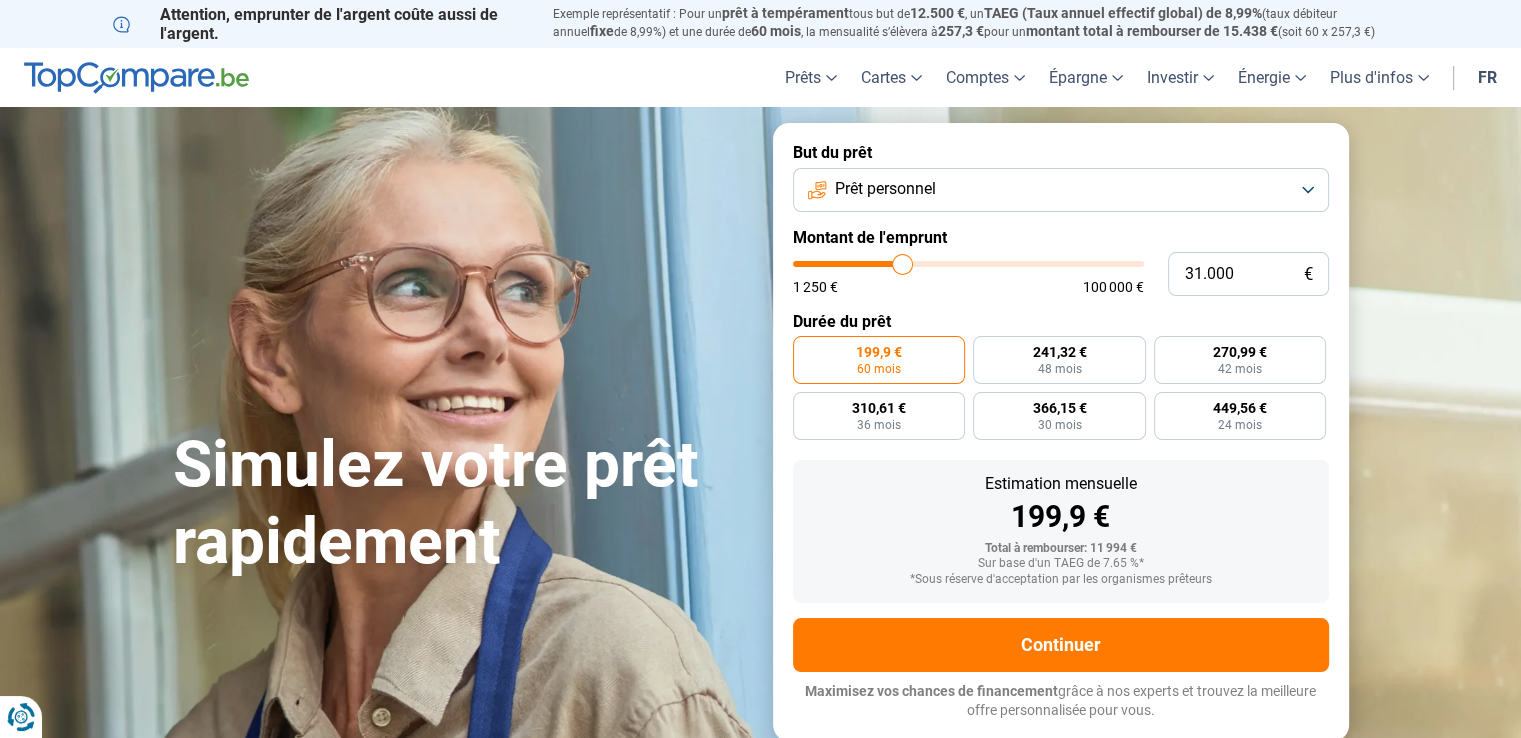 type on "30.750" 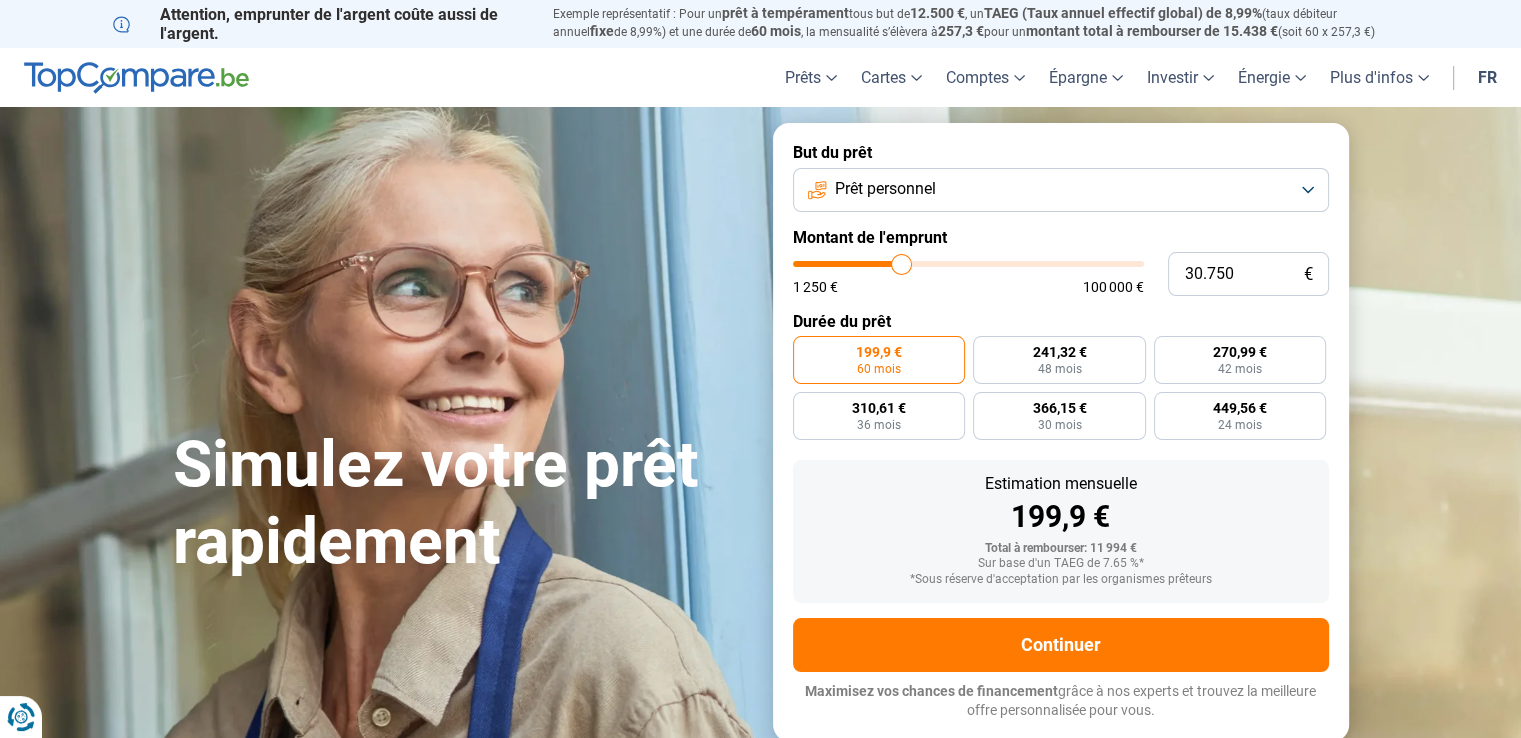 type on "30.500" 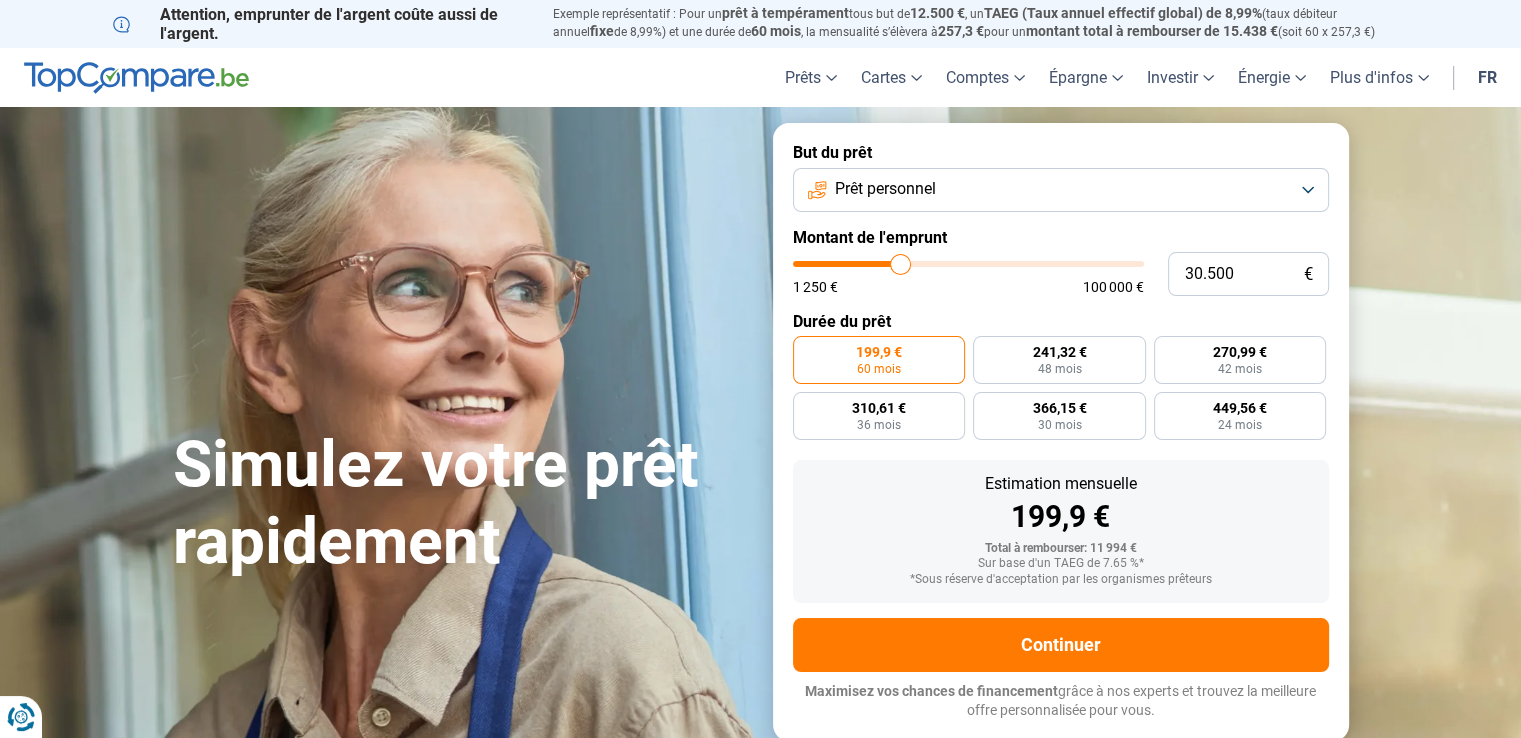 type on "30.000" 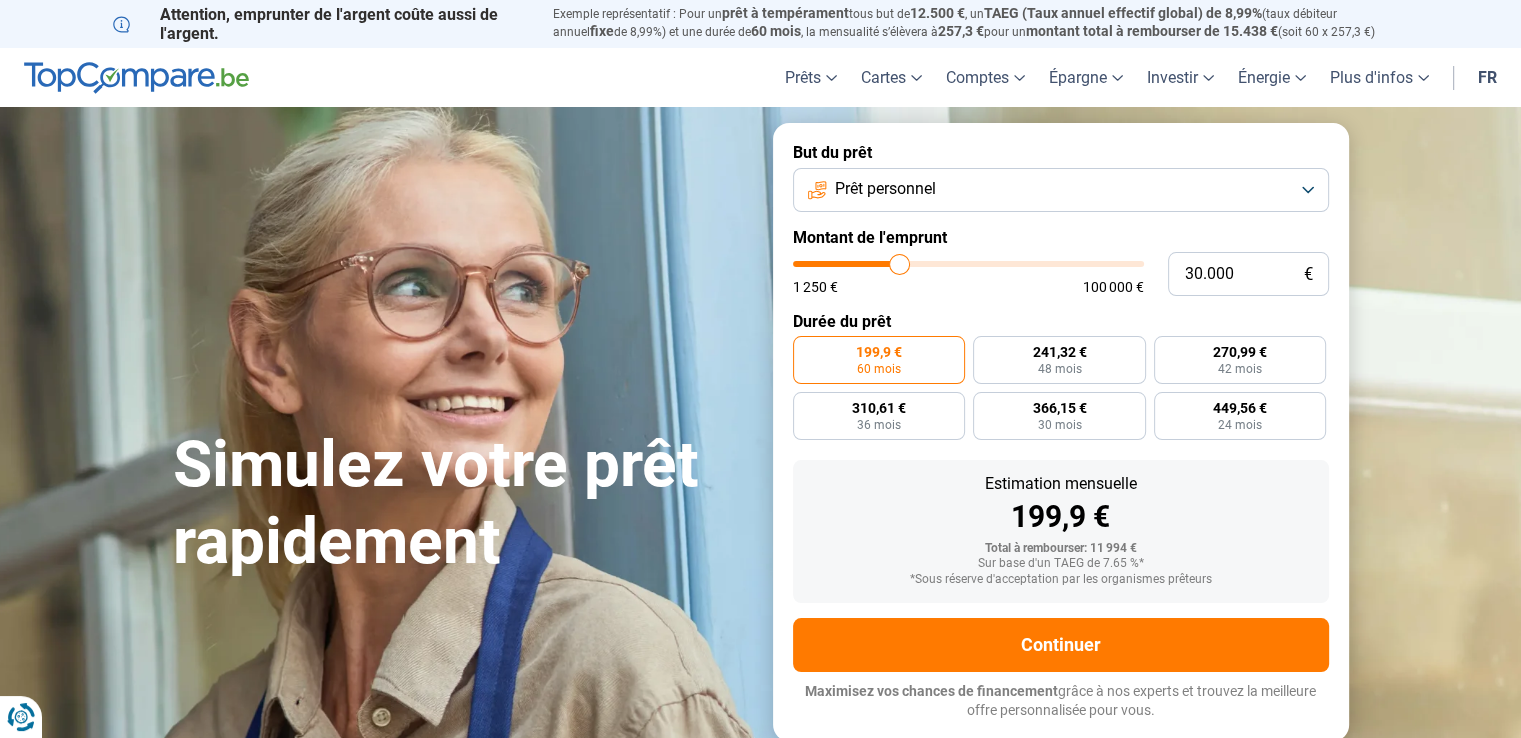 type on "29.750" 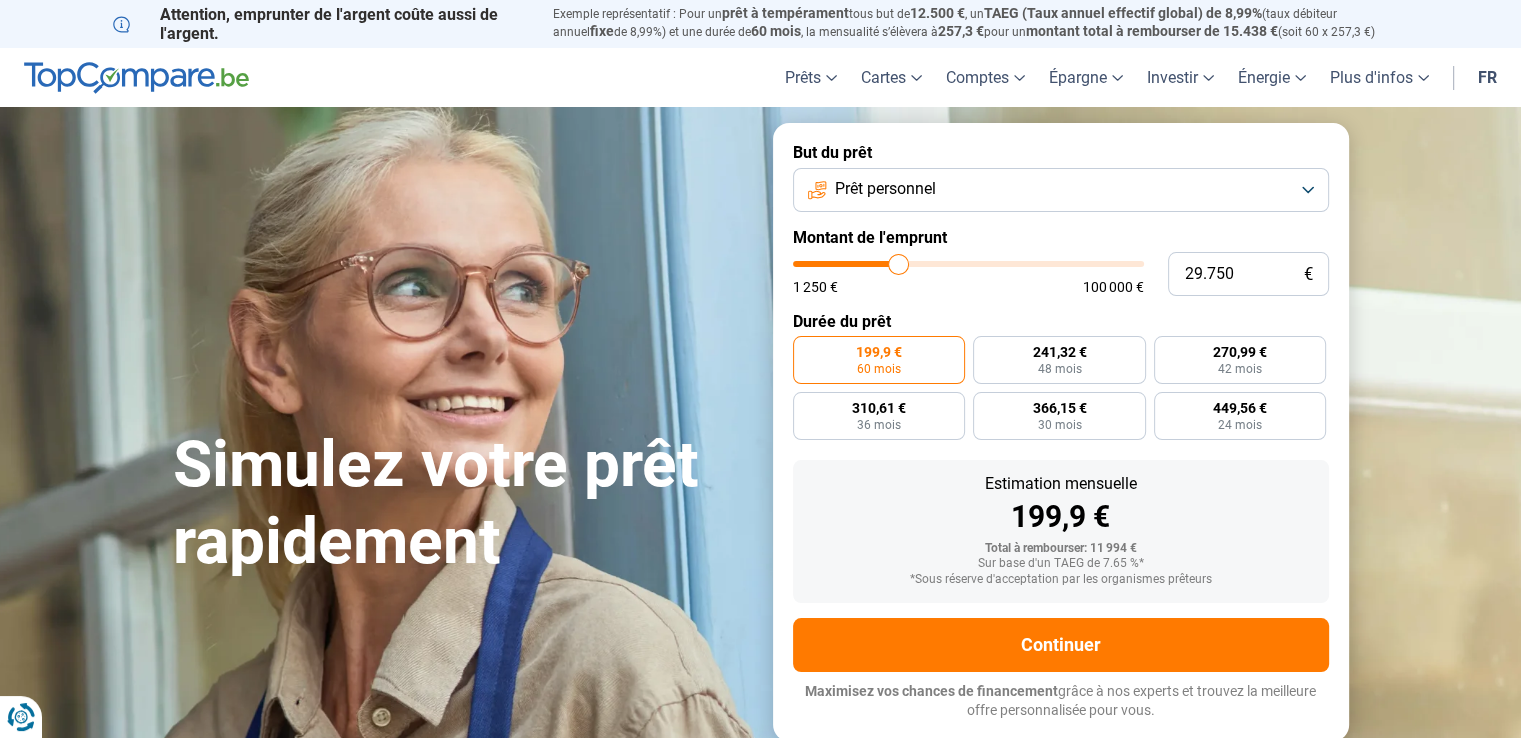 type on "30.250" 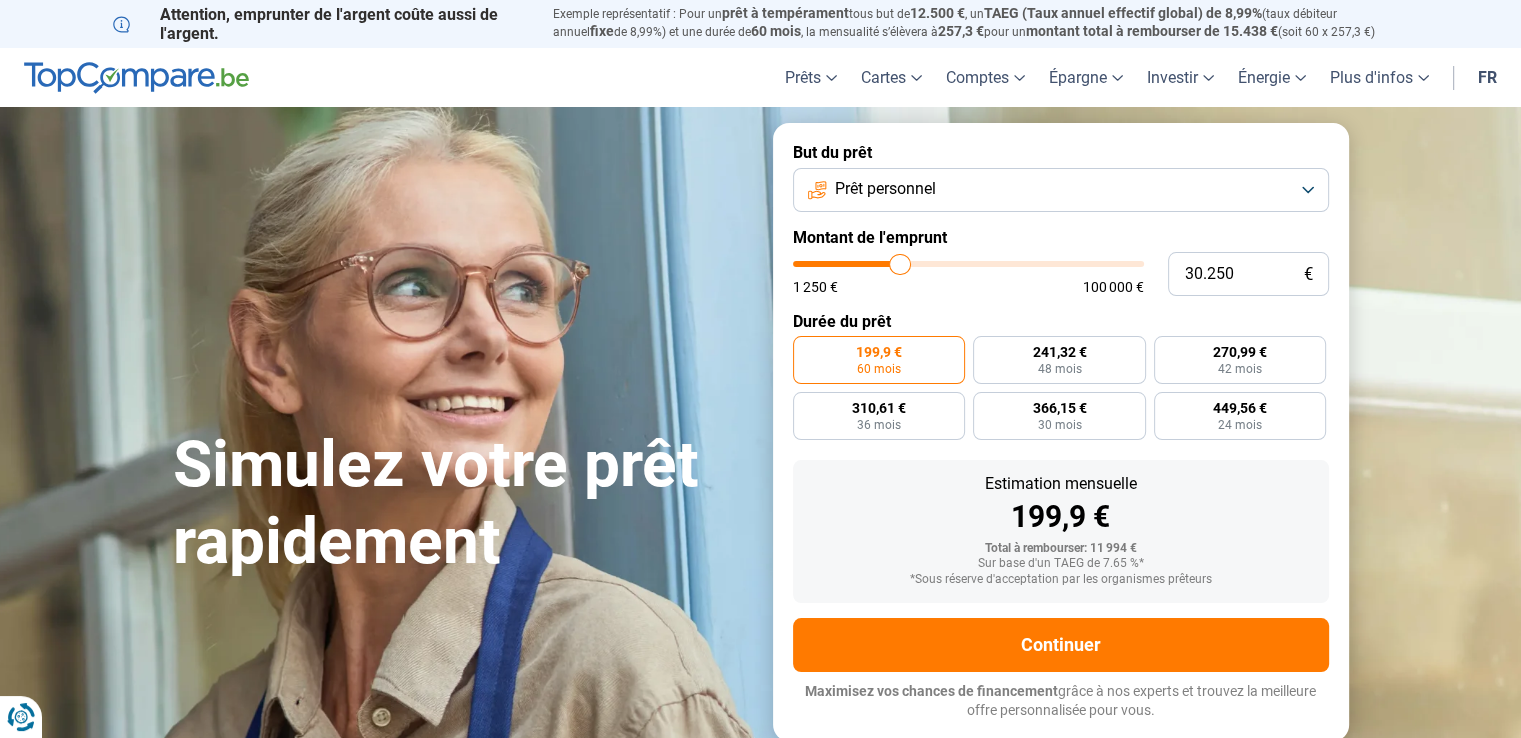 type on "30.750" 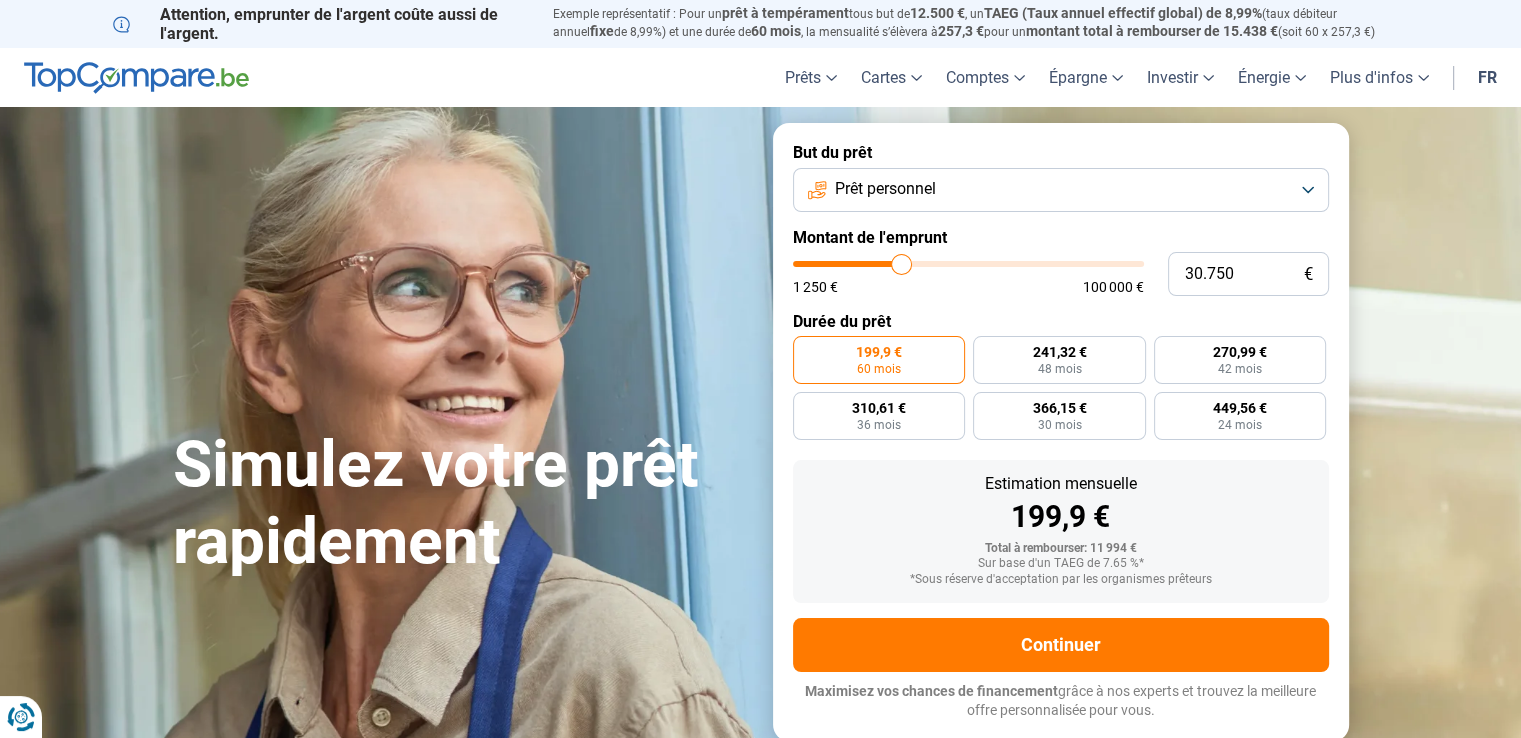 type on "30.500" 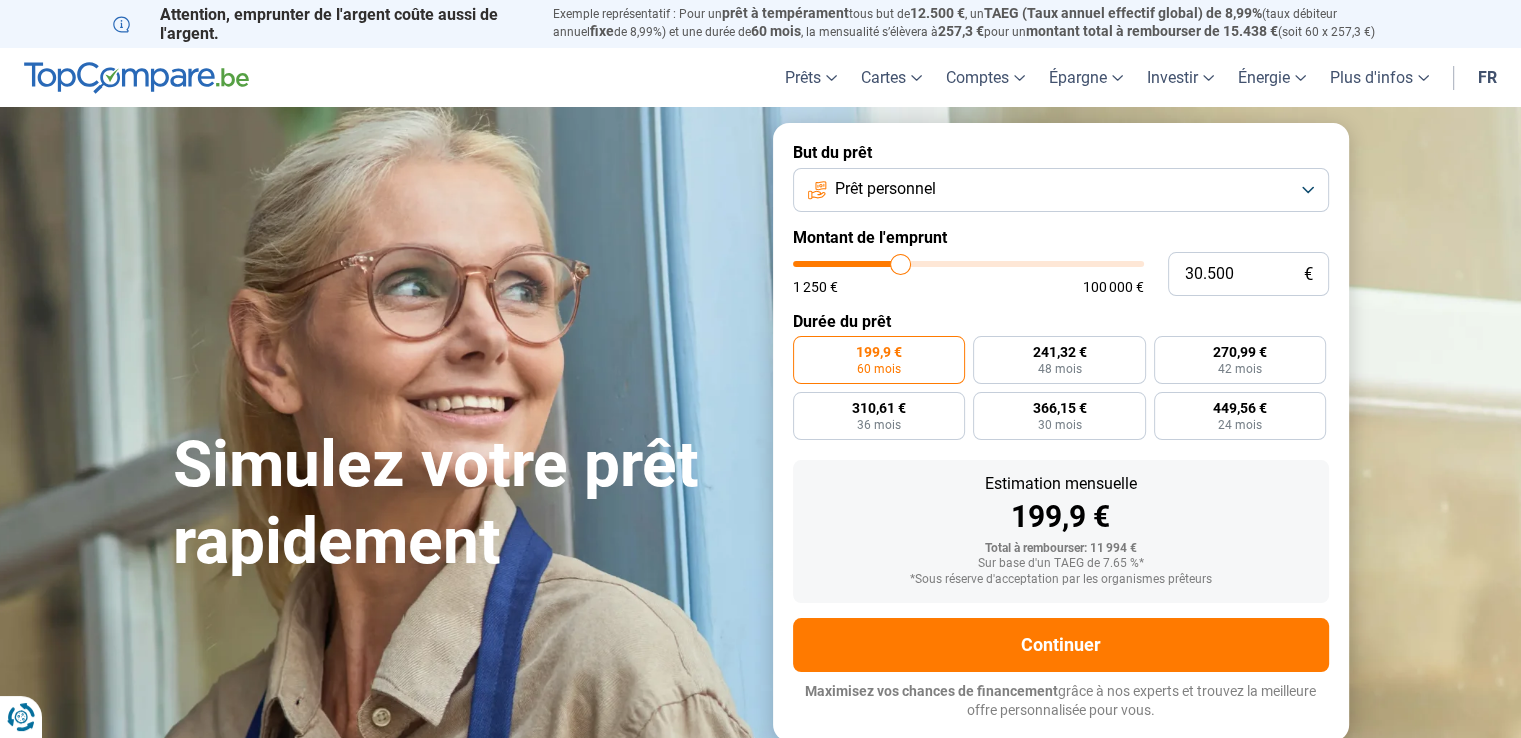 type on "30.000" 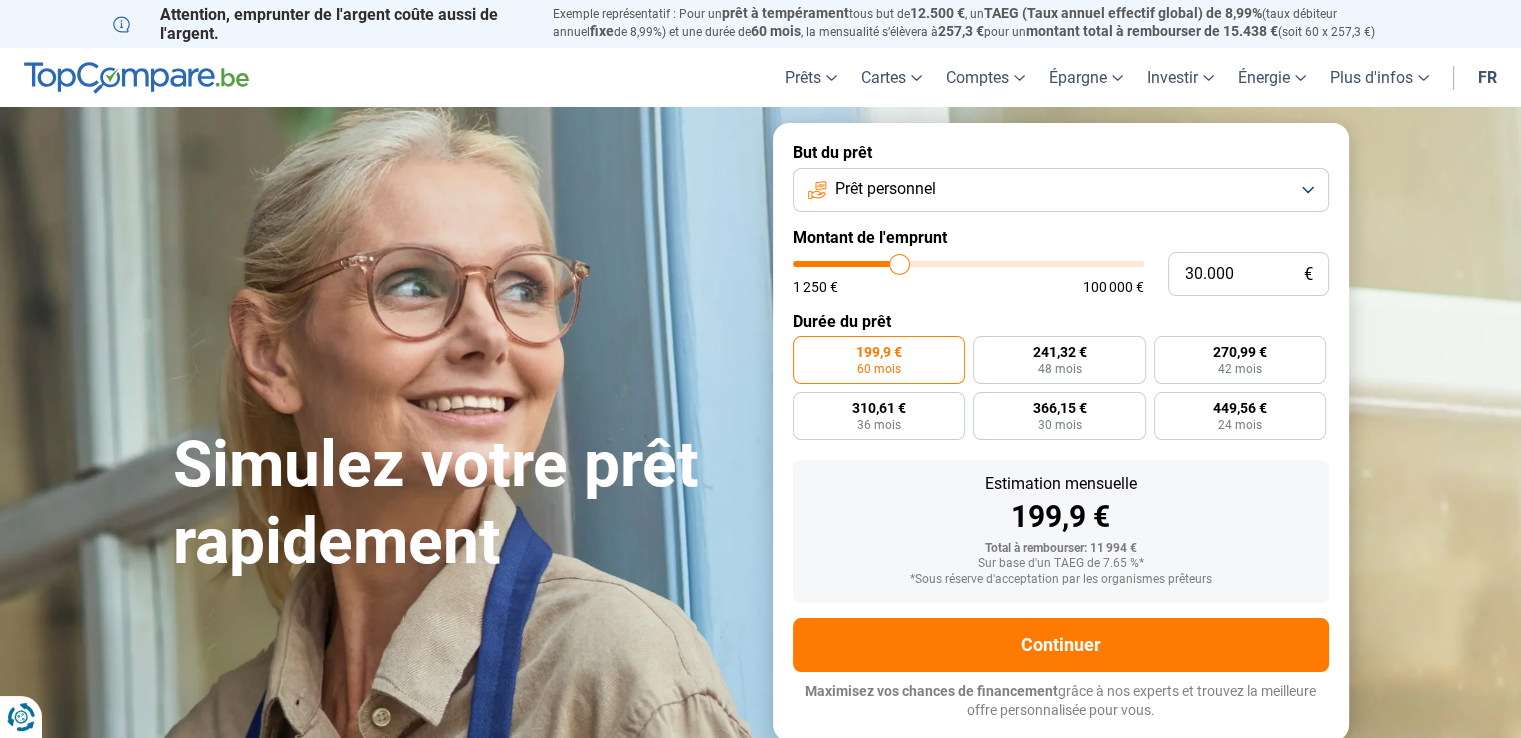 type on "29.750" 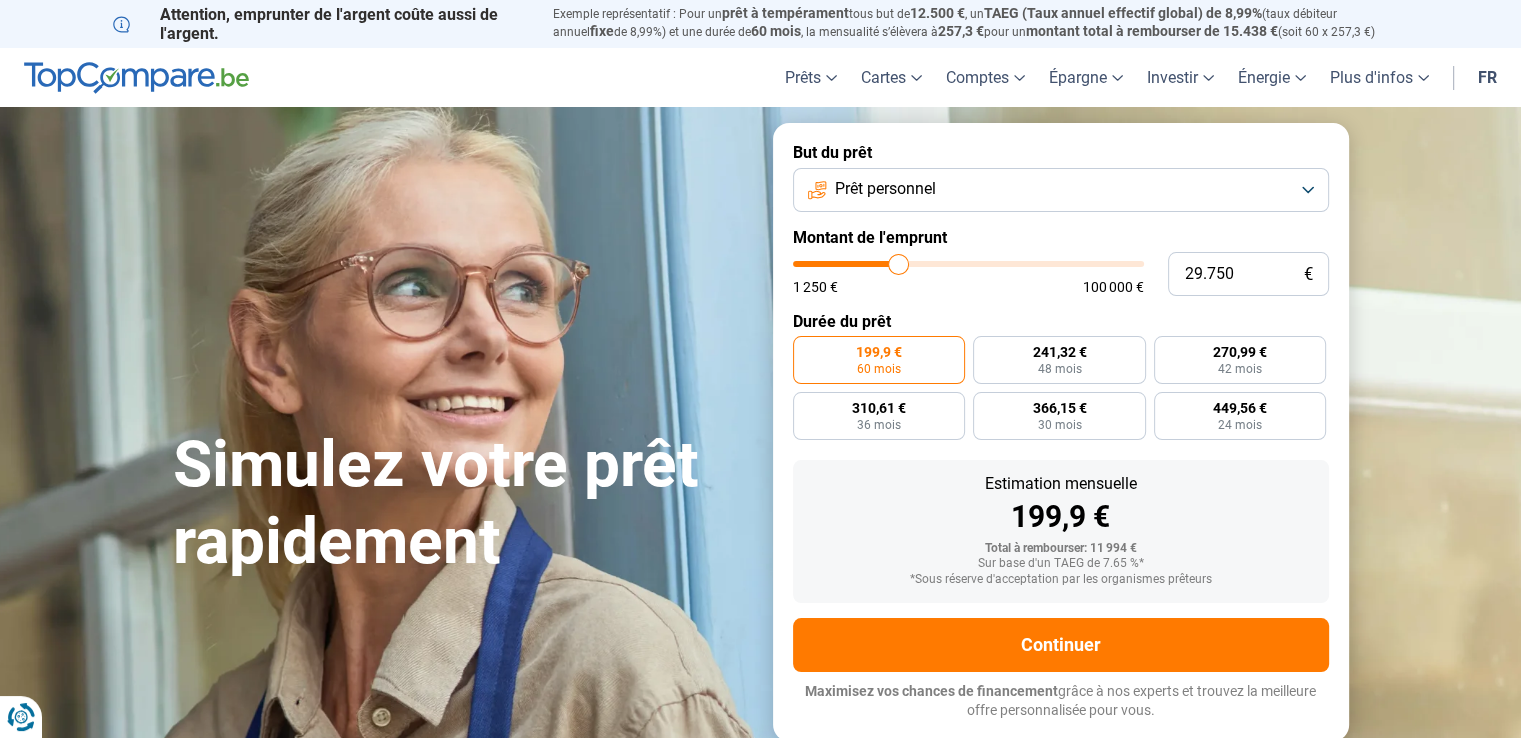 type on "29.500" 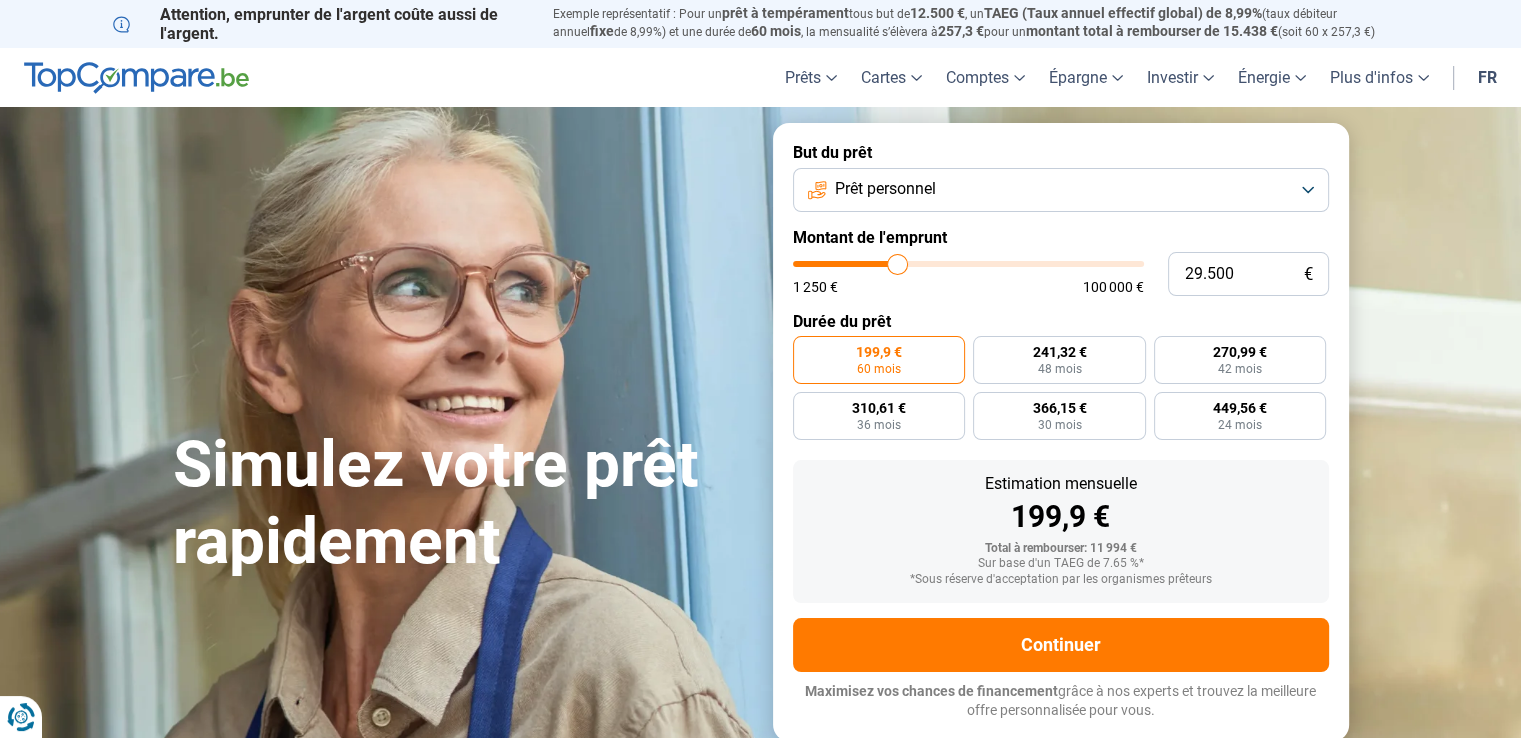 type on "29.000" 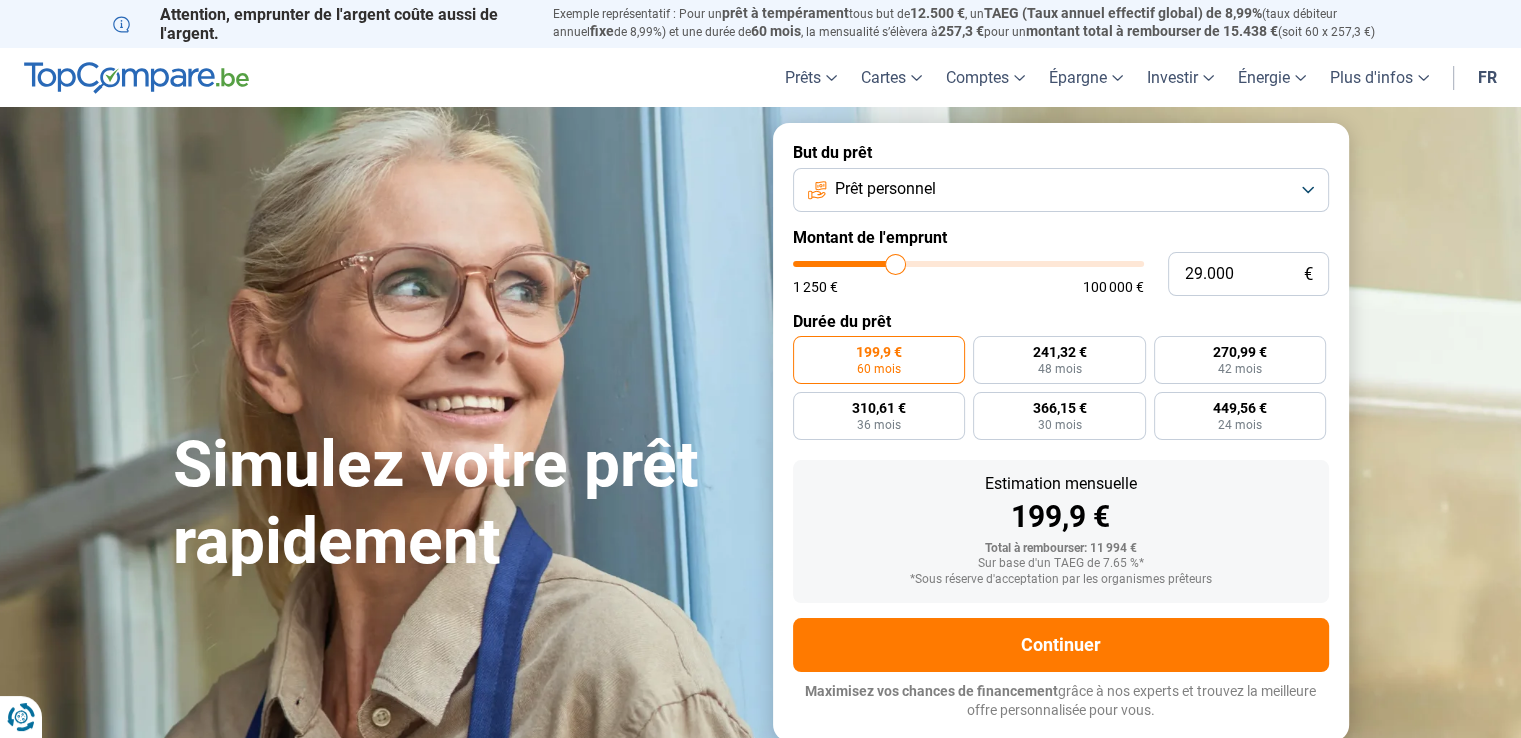 type on "29.500" 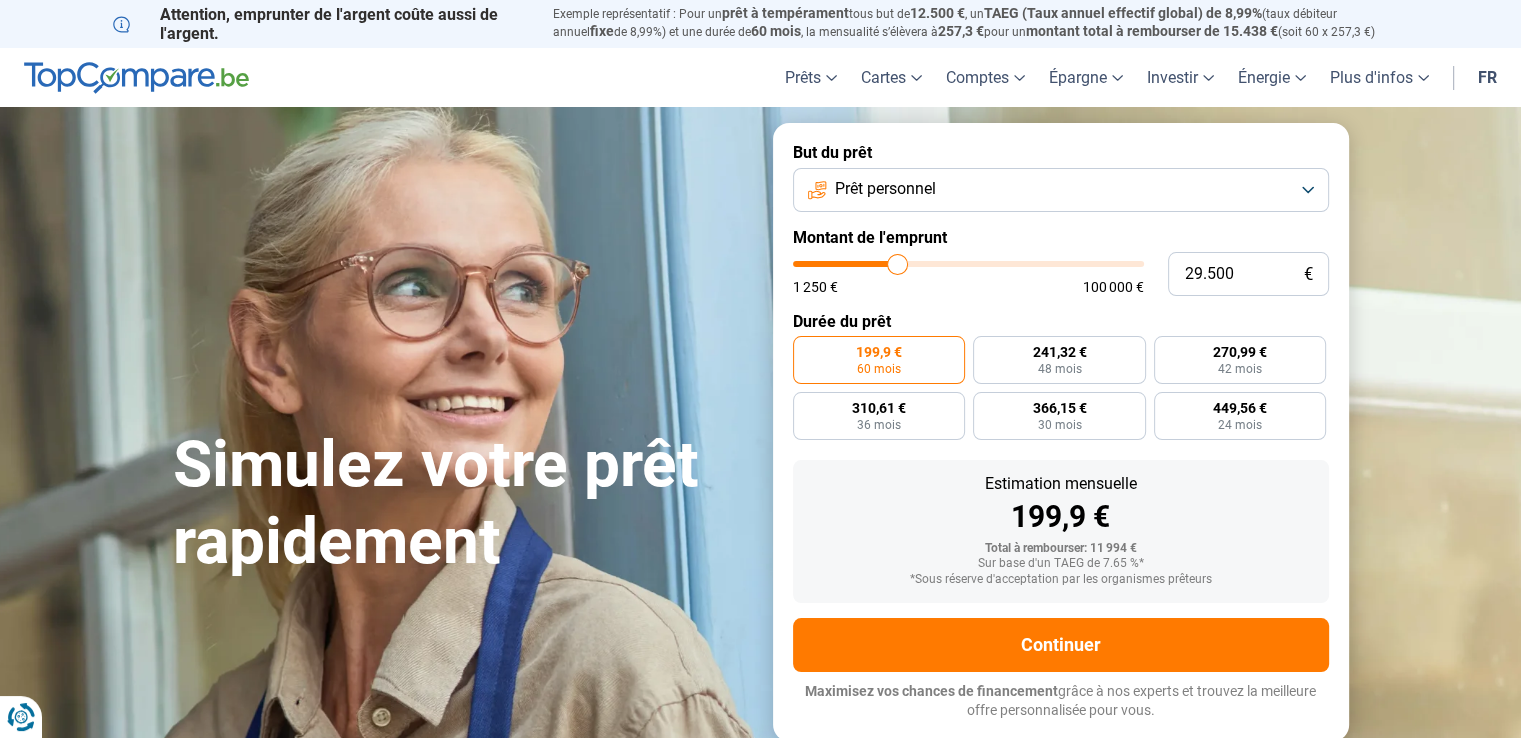 type on "29.750" 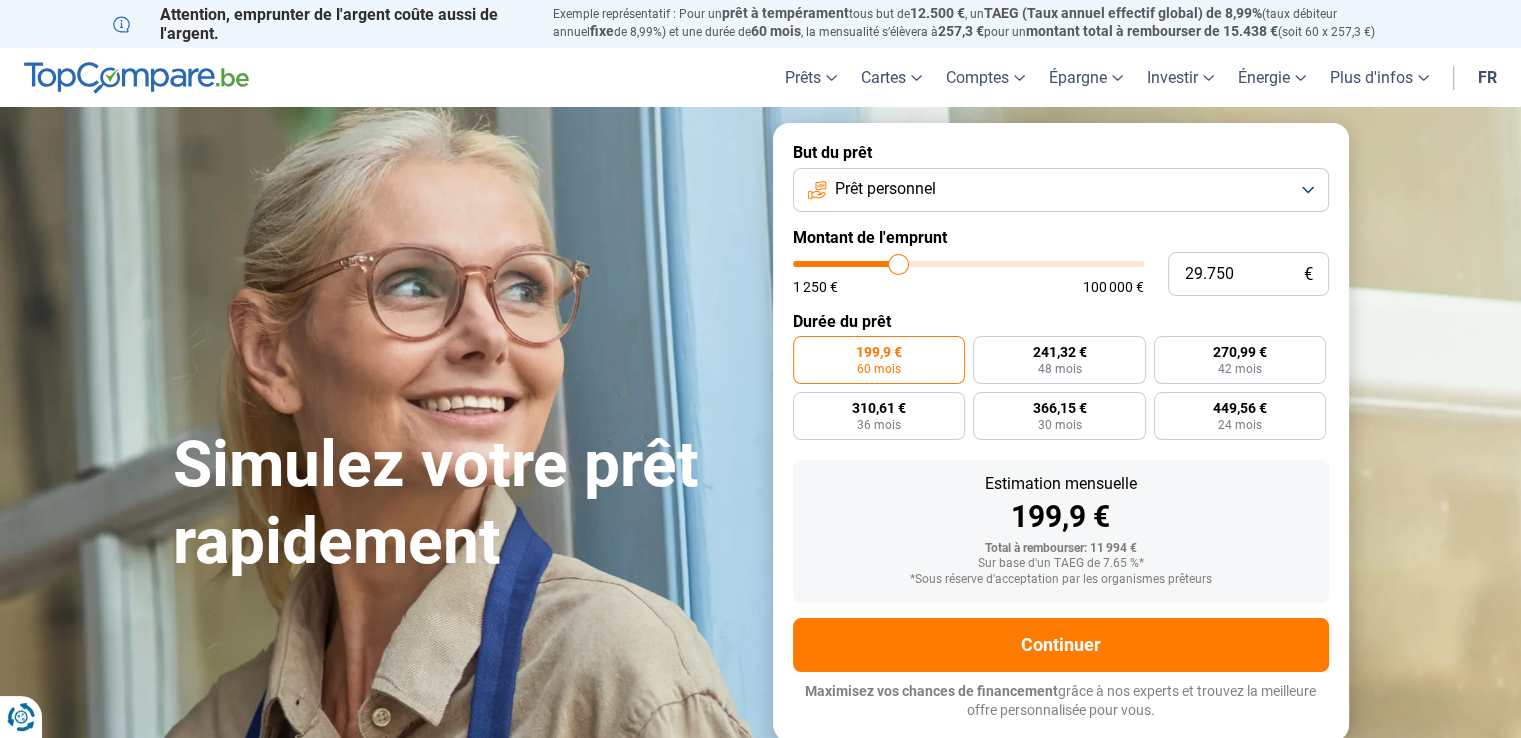 type on "30.250" 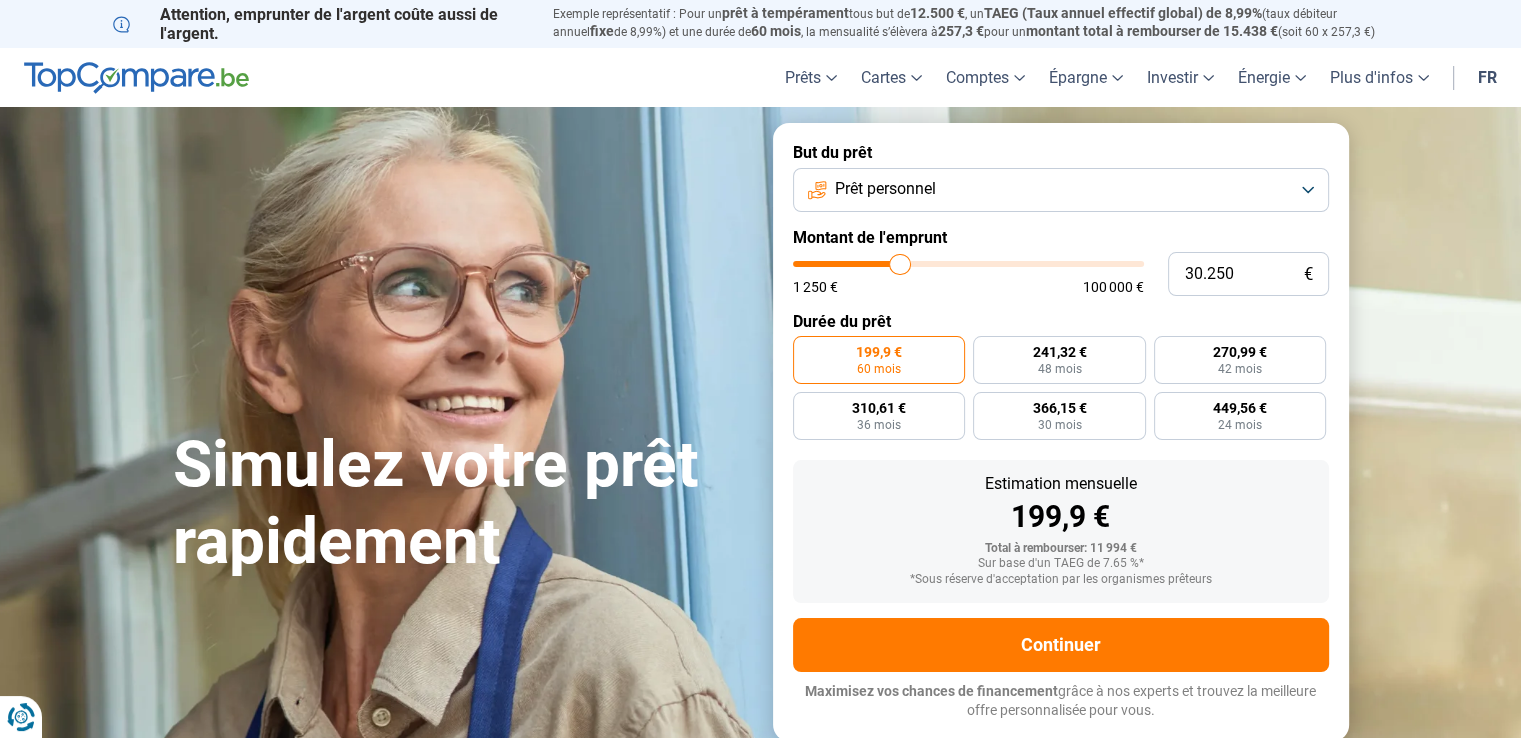 drag, startPoint x: 836, startPoint y: 263, endPoint x: 900, endPoint y: 273, distance: 64.77654 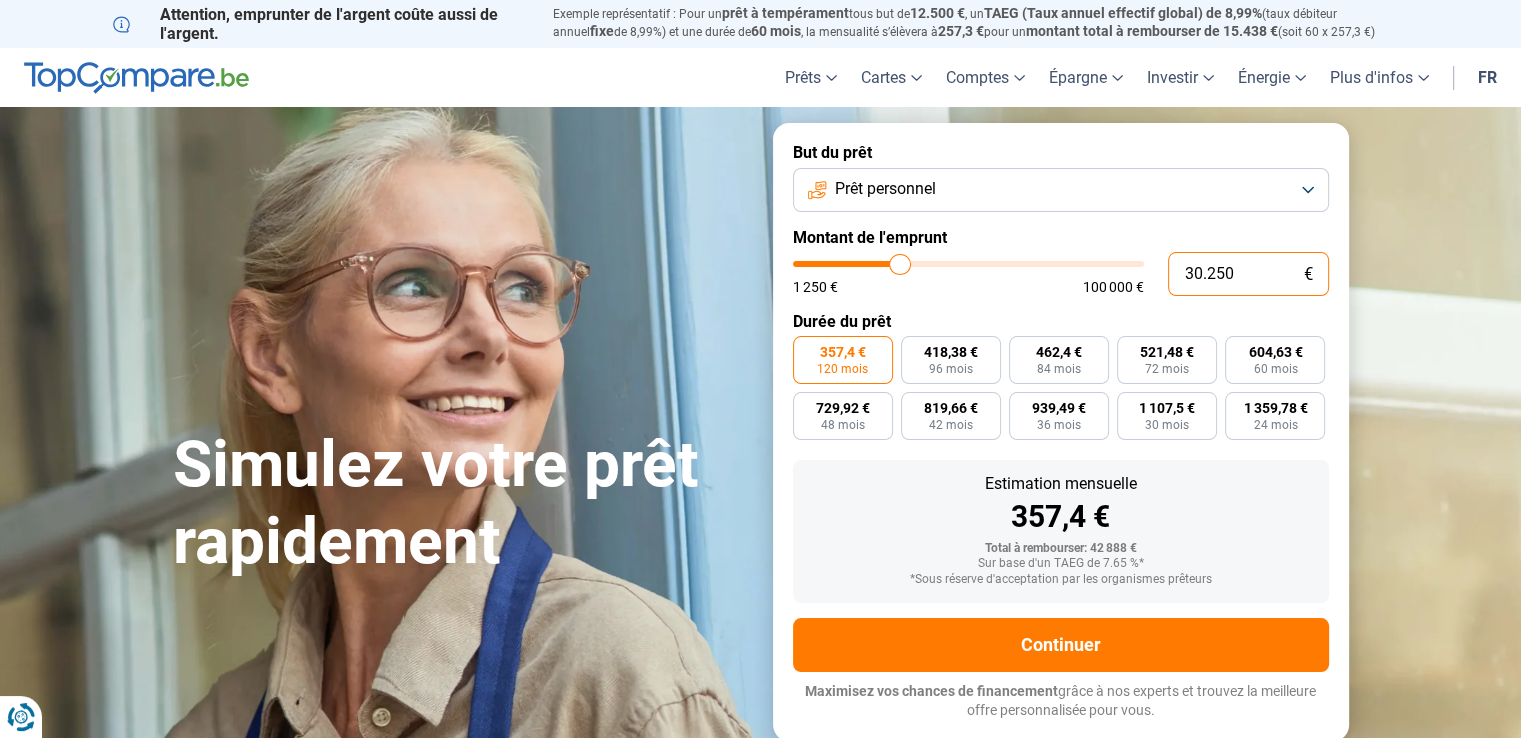 click on "30.250" at bounding box center [1248, 274] 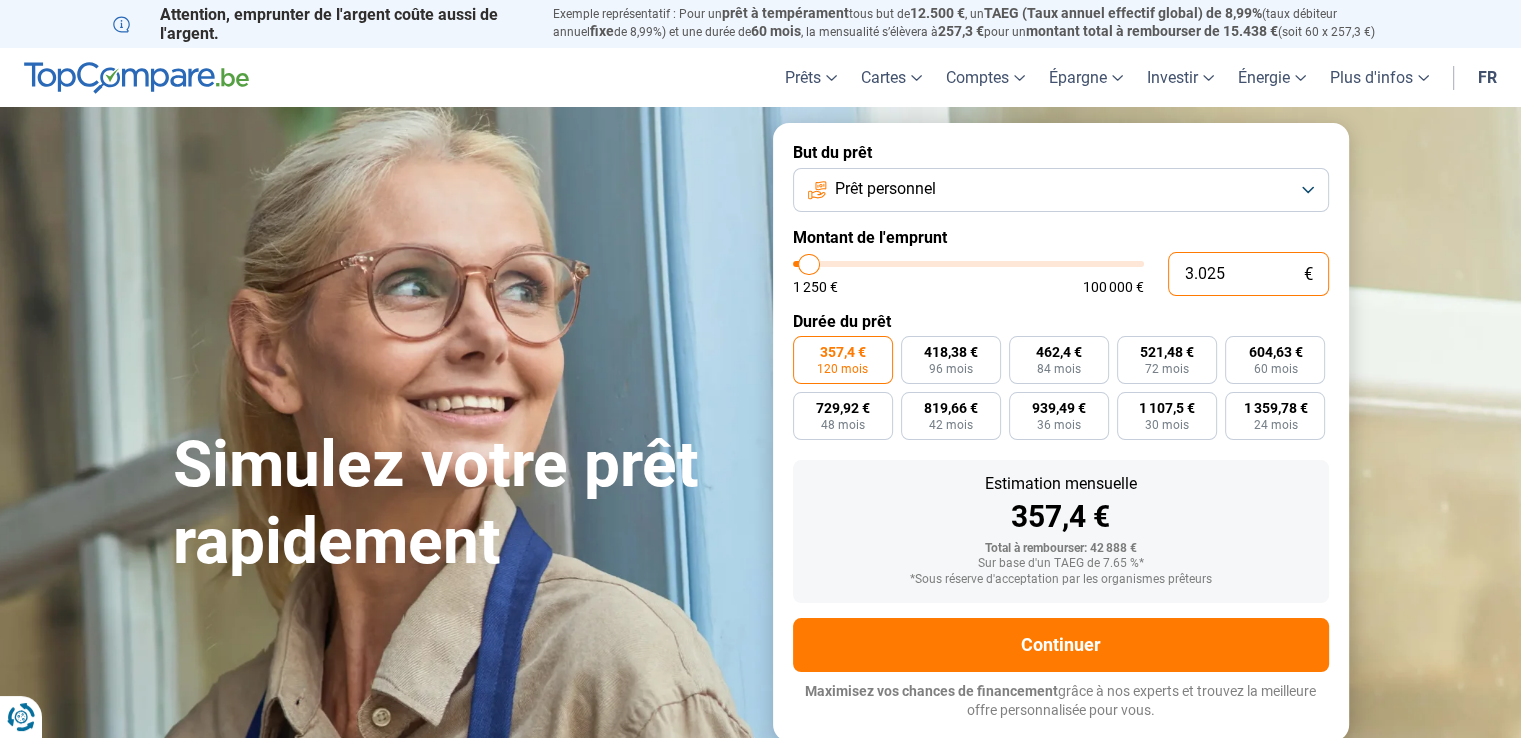 type on "302" 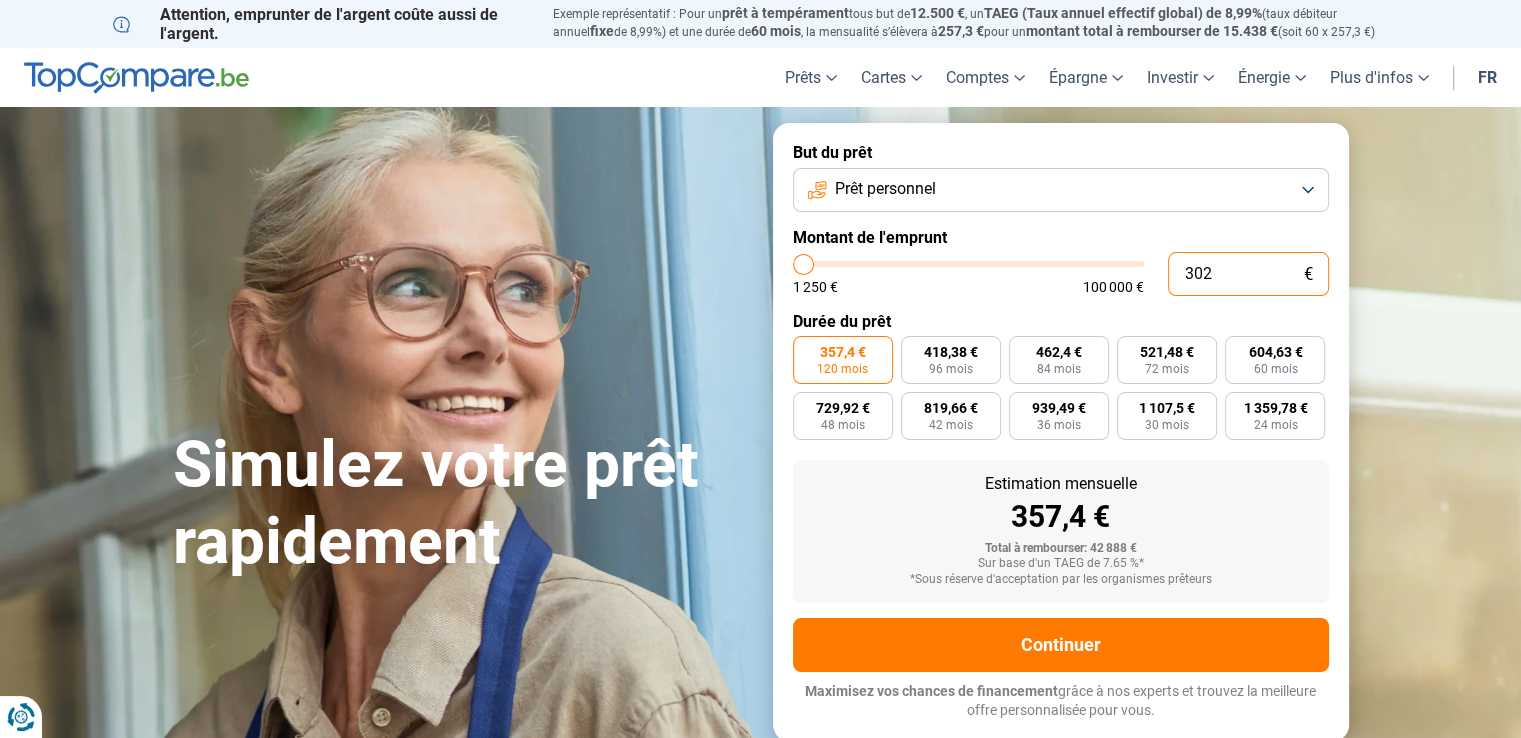 type on "30" 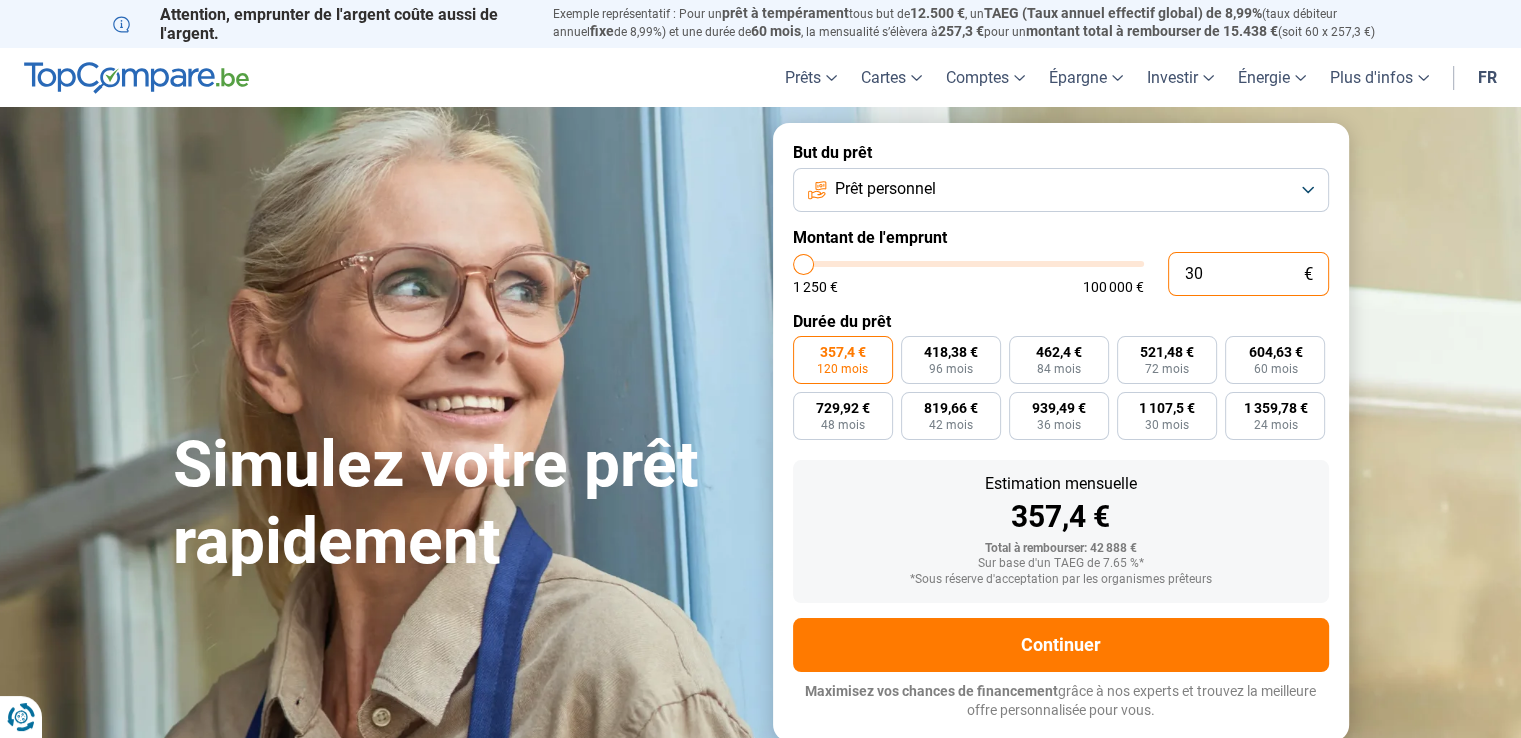 type on "300" 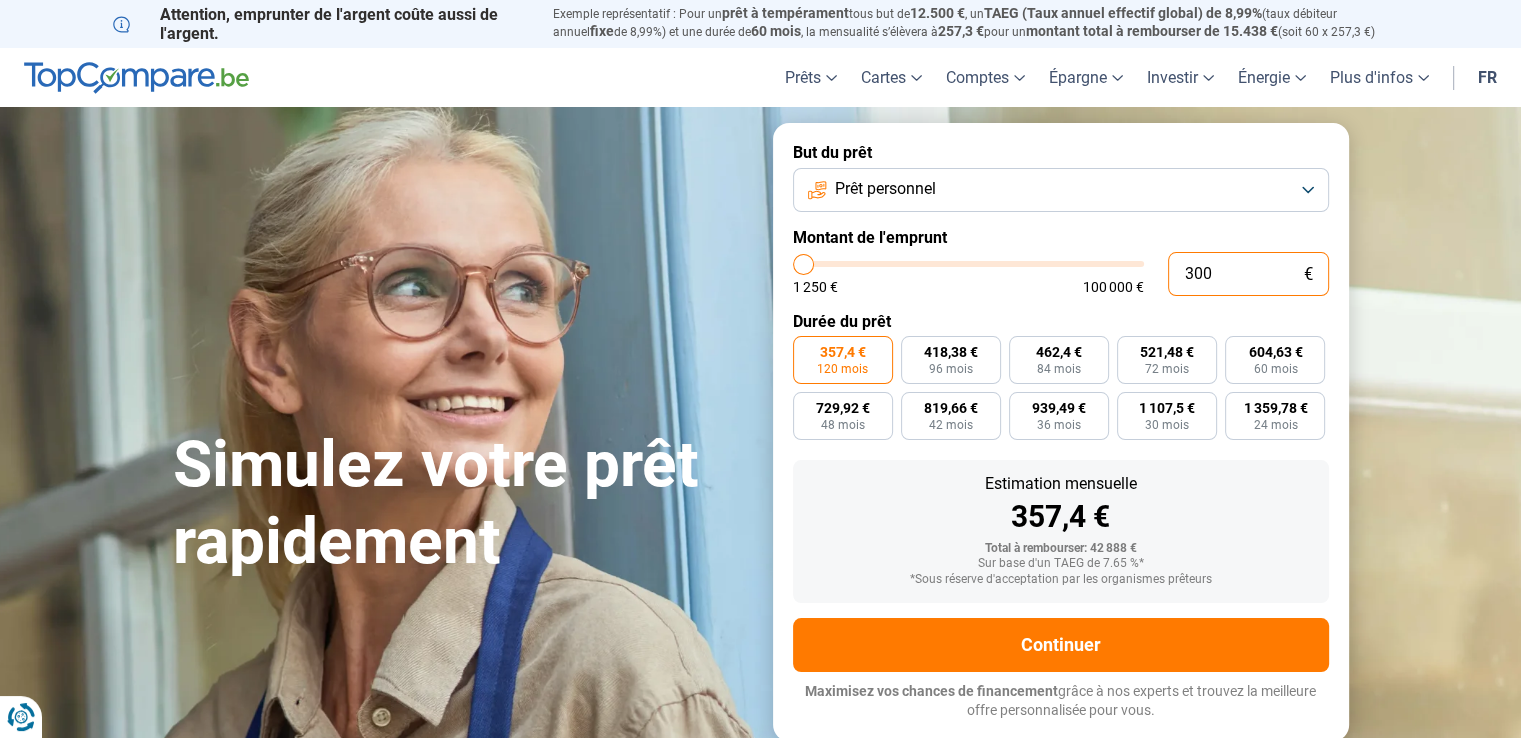 type on "1250" 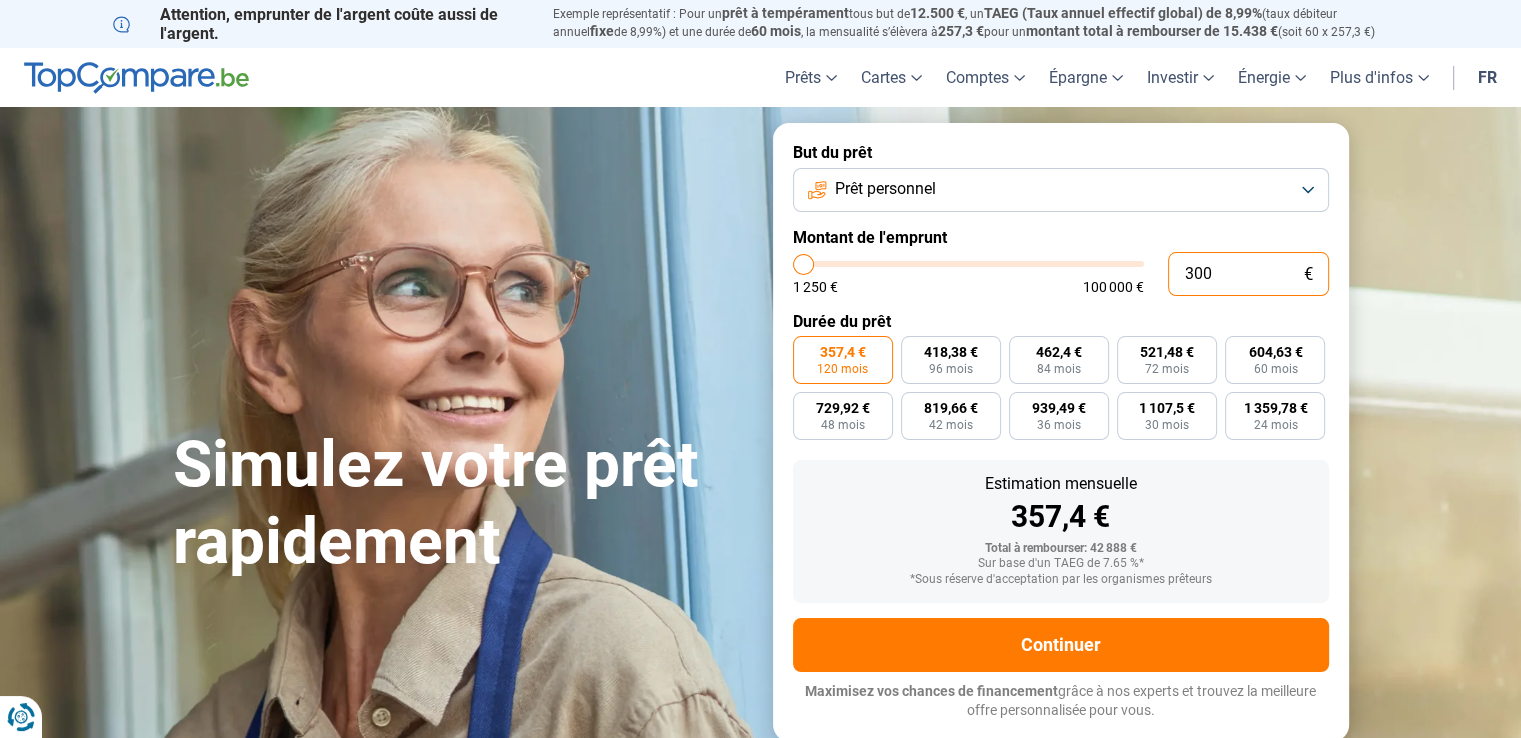 type on "3.000" 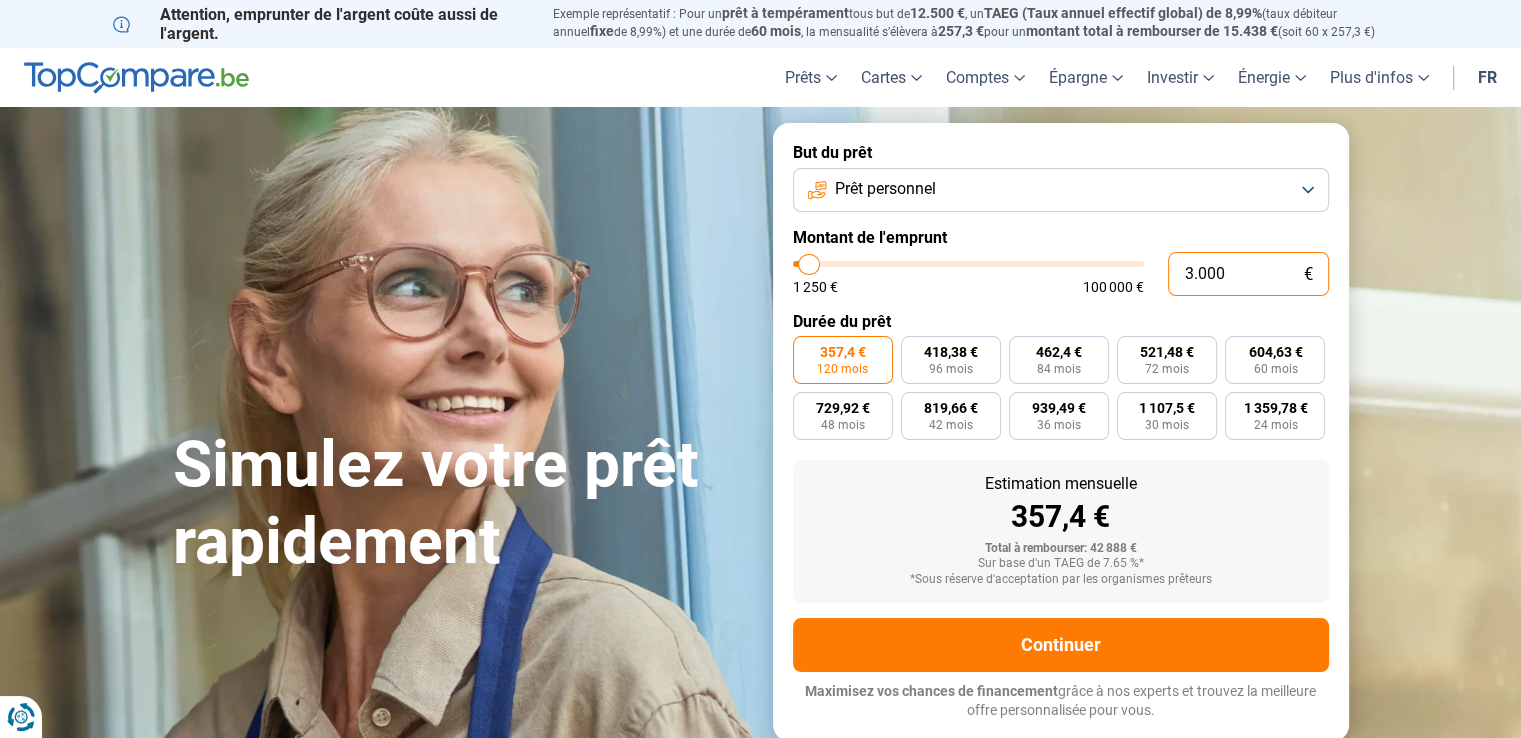type on "30.000" 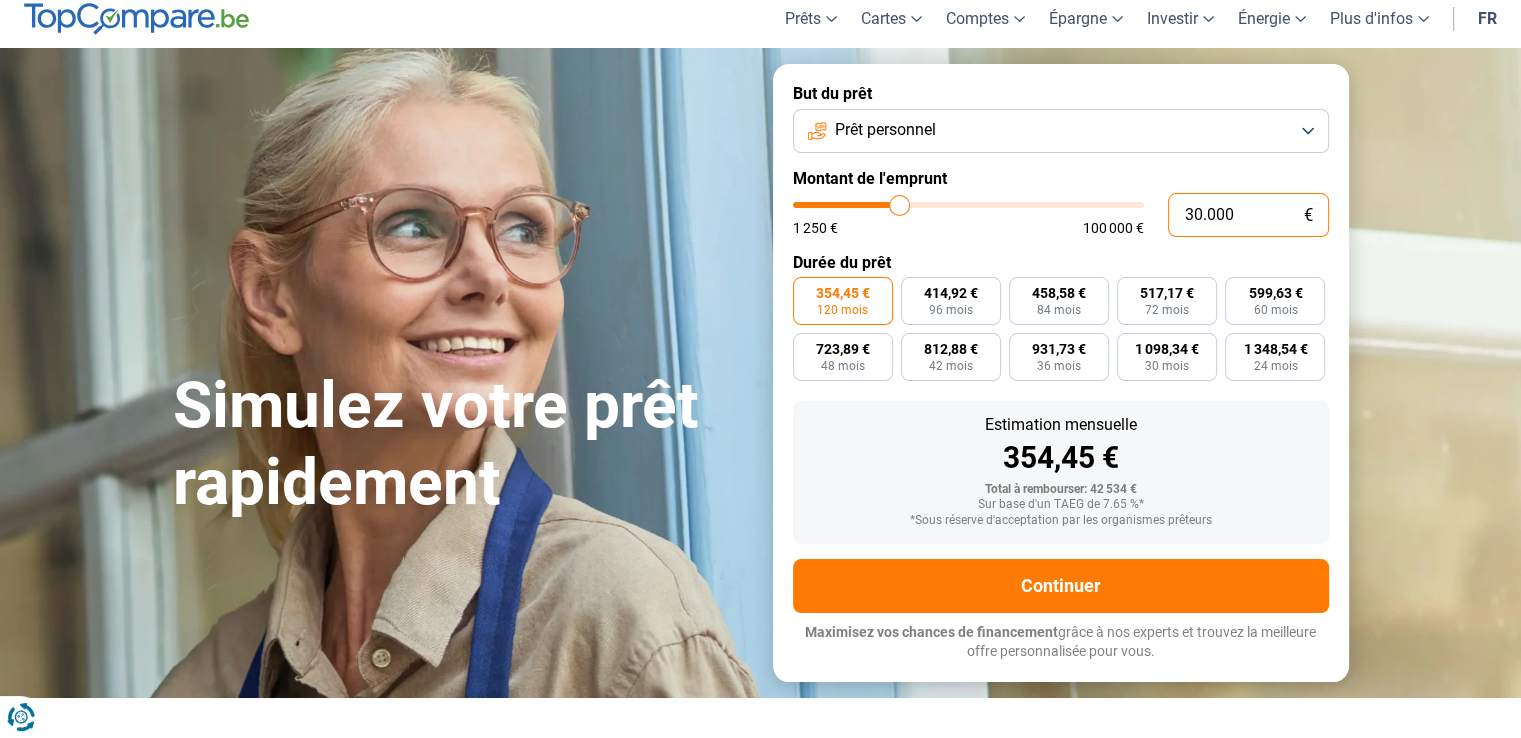 scroll, scrollTop: 100, scrollLeft: 0, axis: vertical 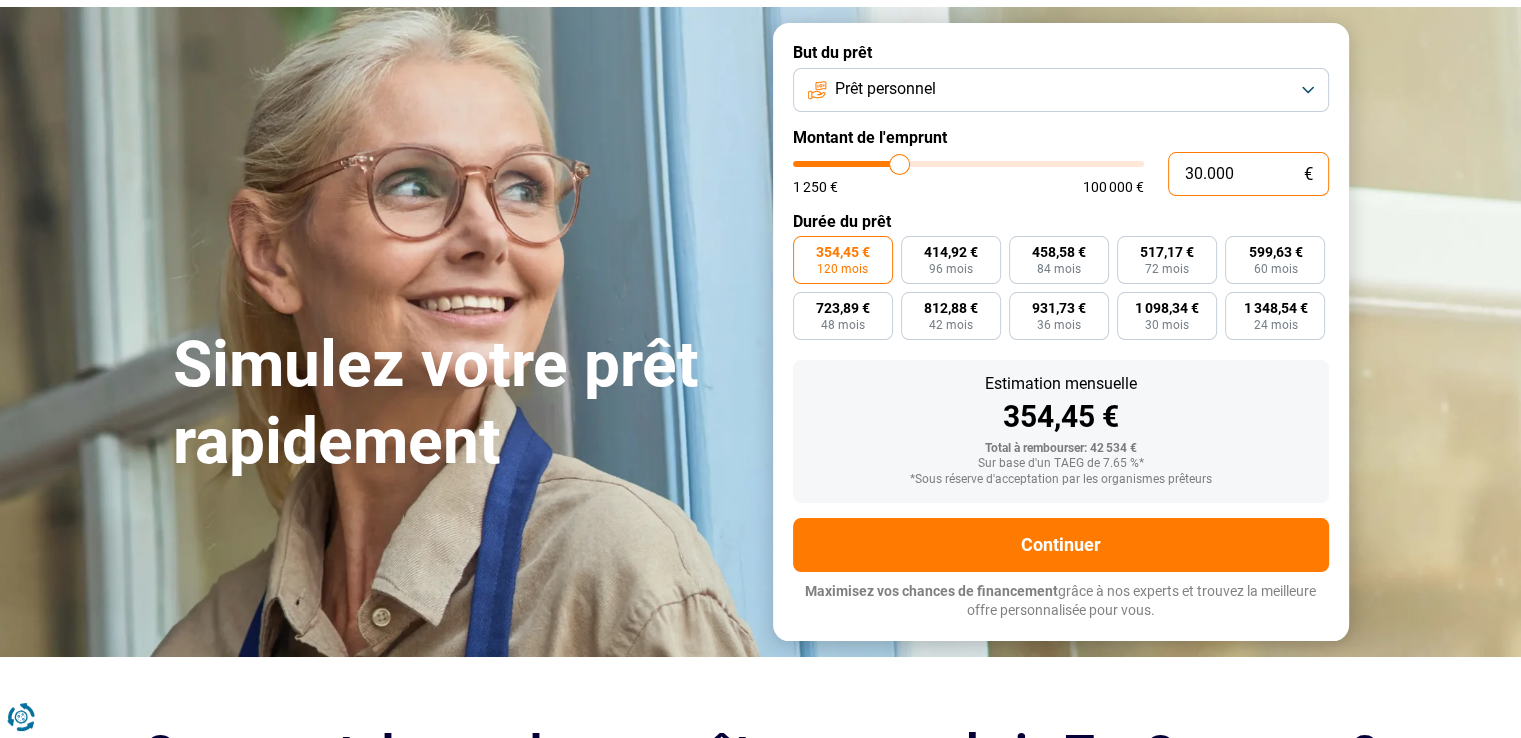 type on "30.000" 